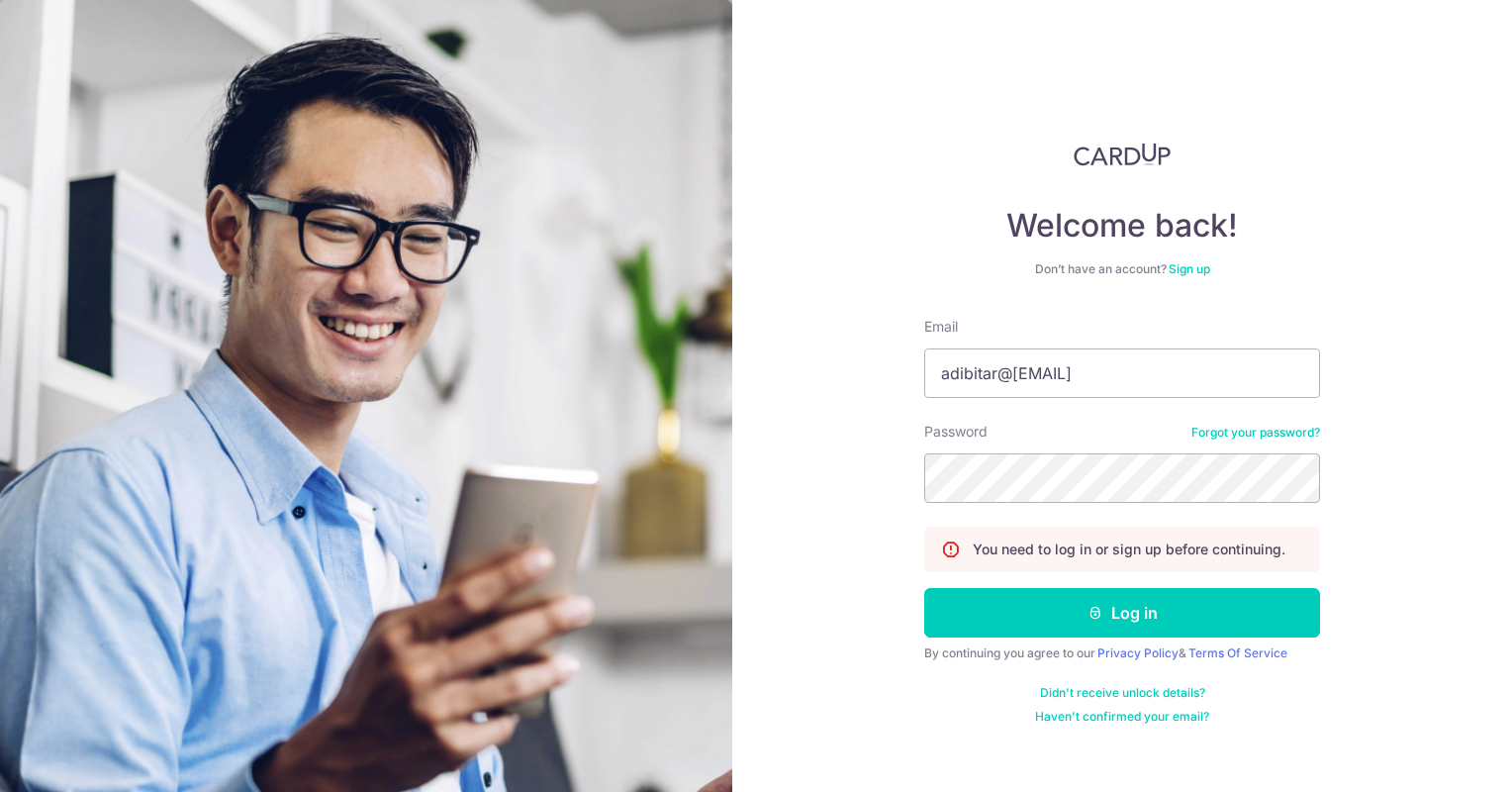 scroll, scrollTop: 0, scrollLeft: 0, axis: both 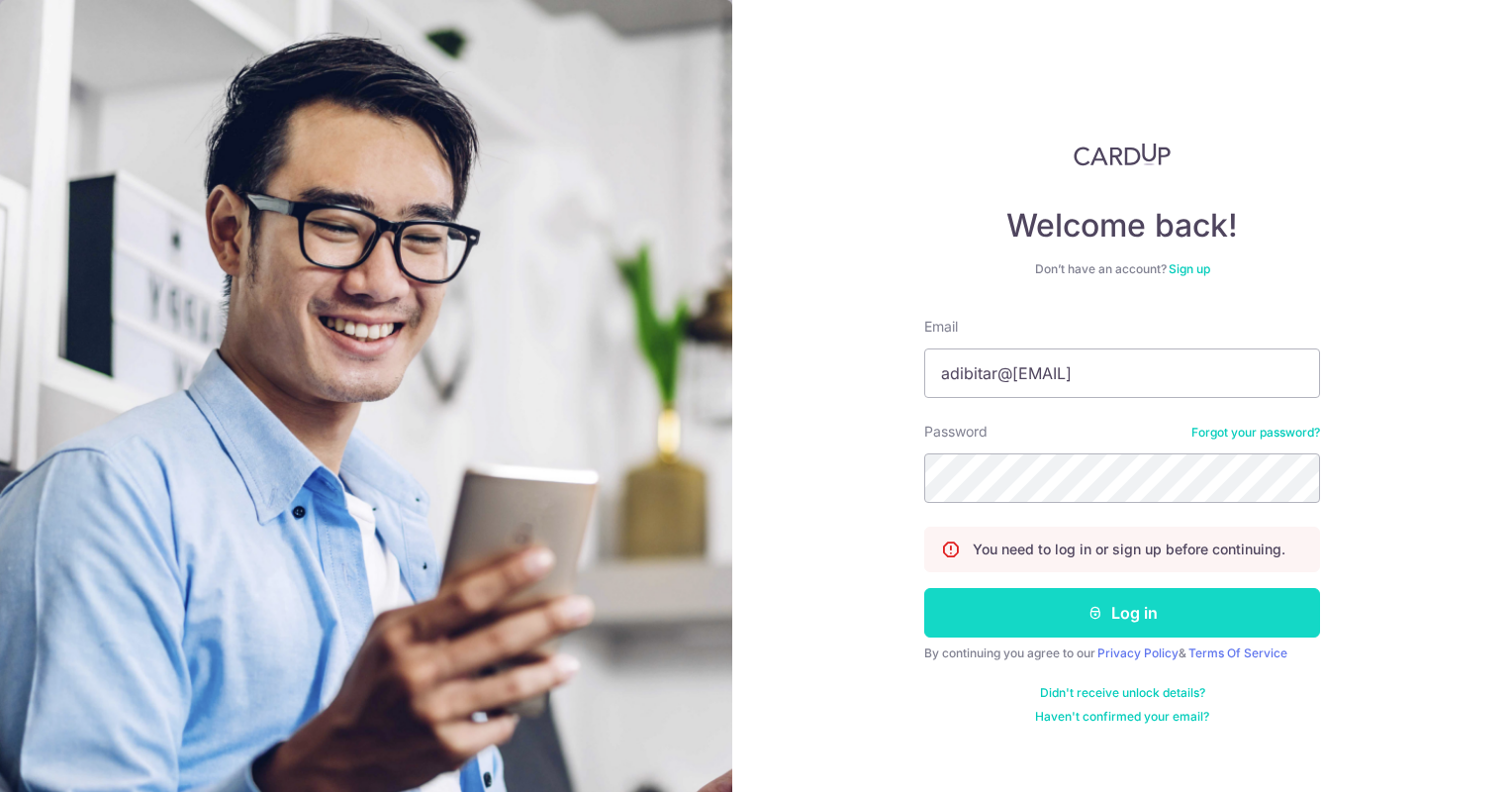 click on "Log in" at bounding box center (1122, 613) 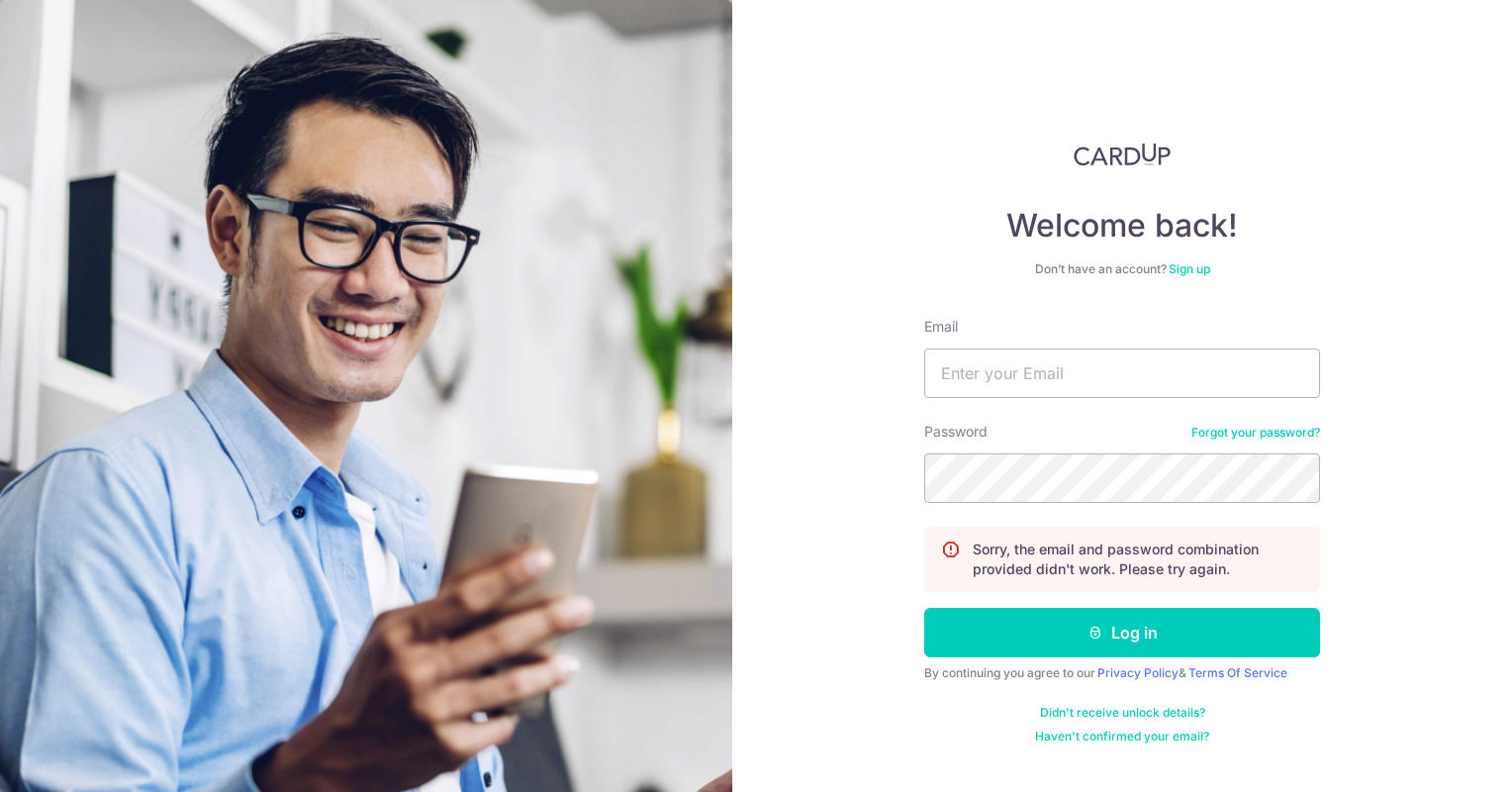 scroll, scrollTop: 0, scrollLeft: 0, axis: both 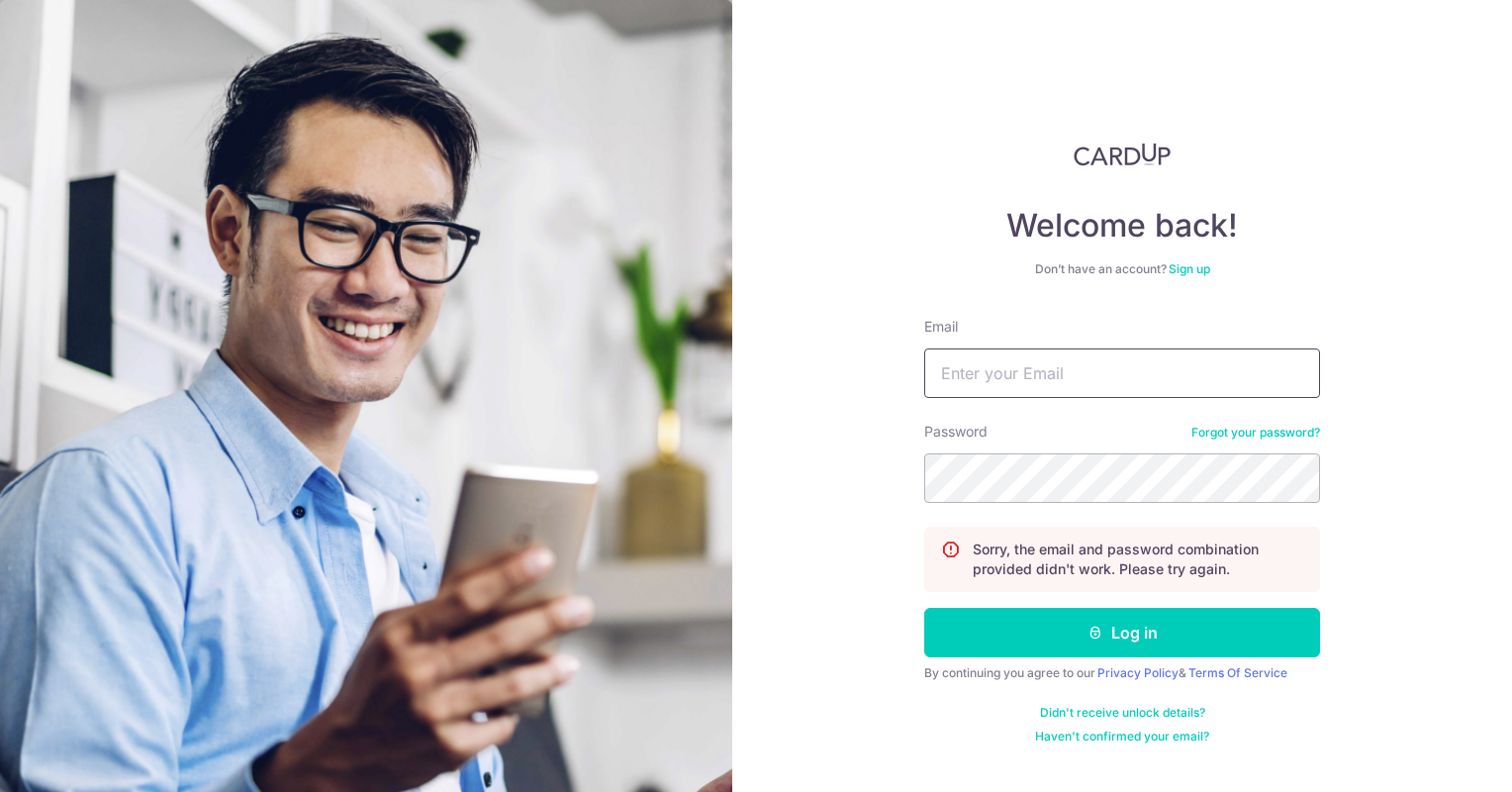 click on "Email" at bounding box center (1122, 373) 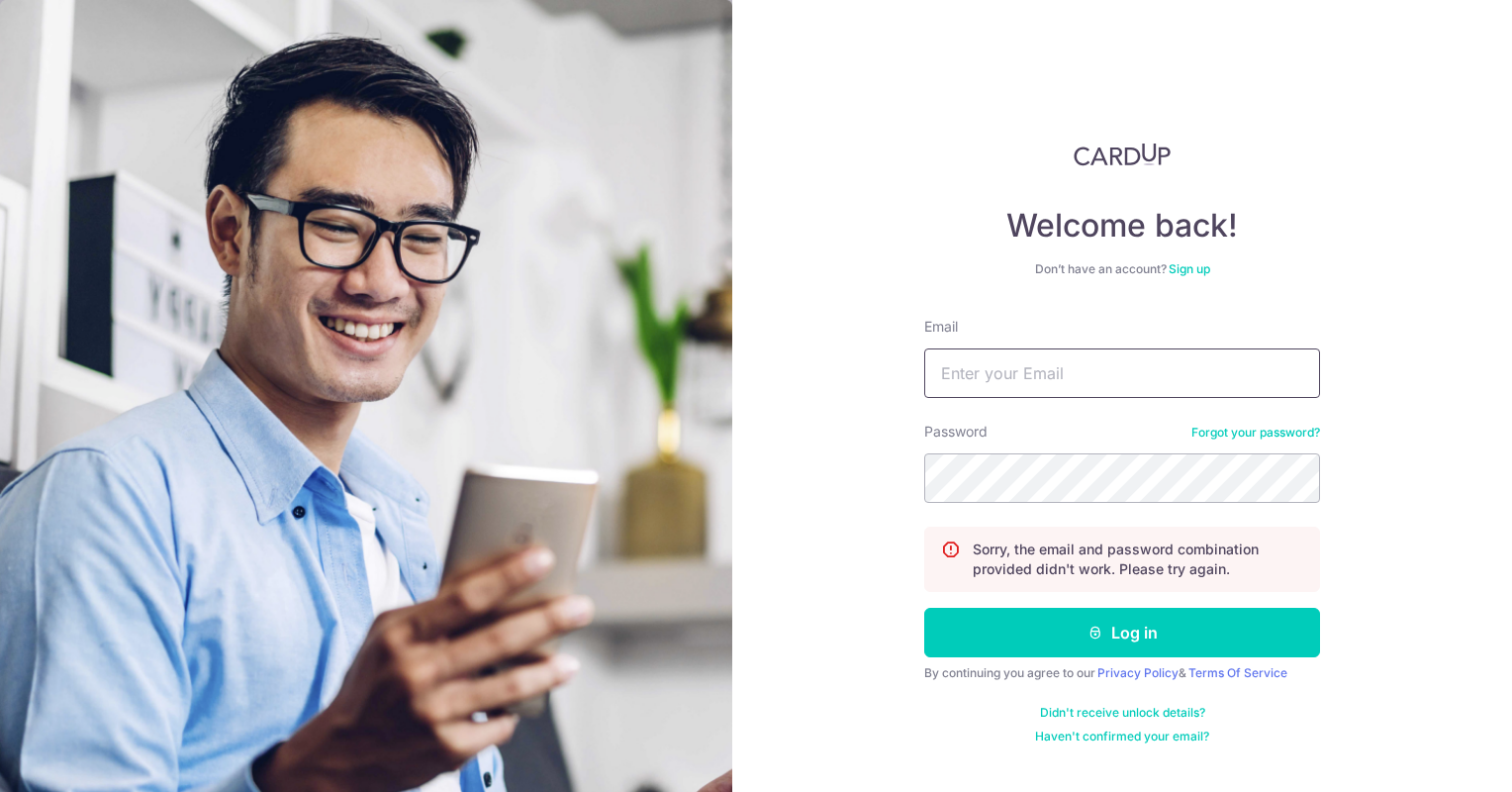 type on "adibitar@[EMAIL]" 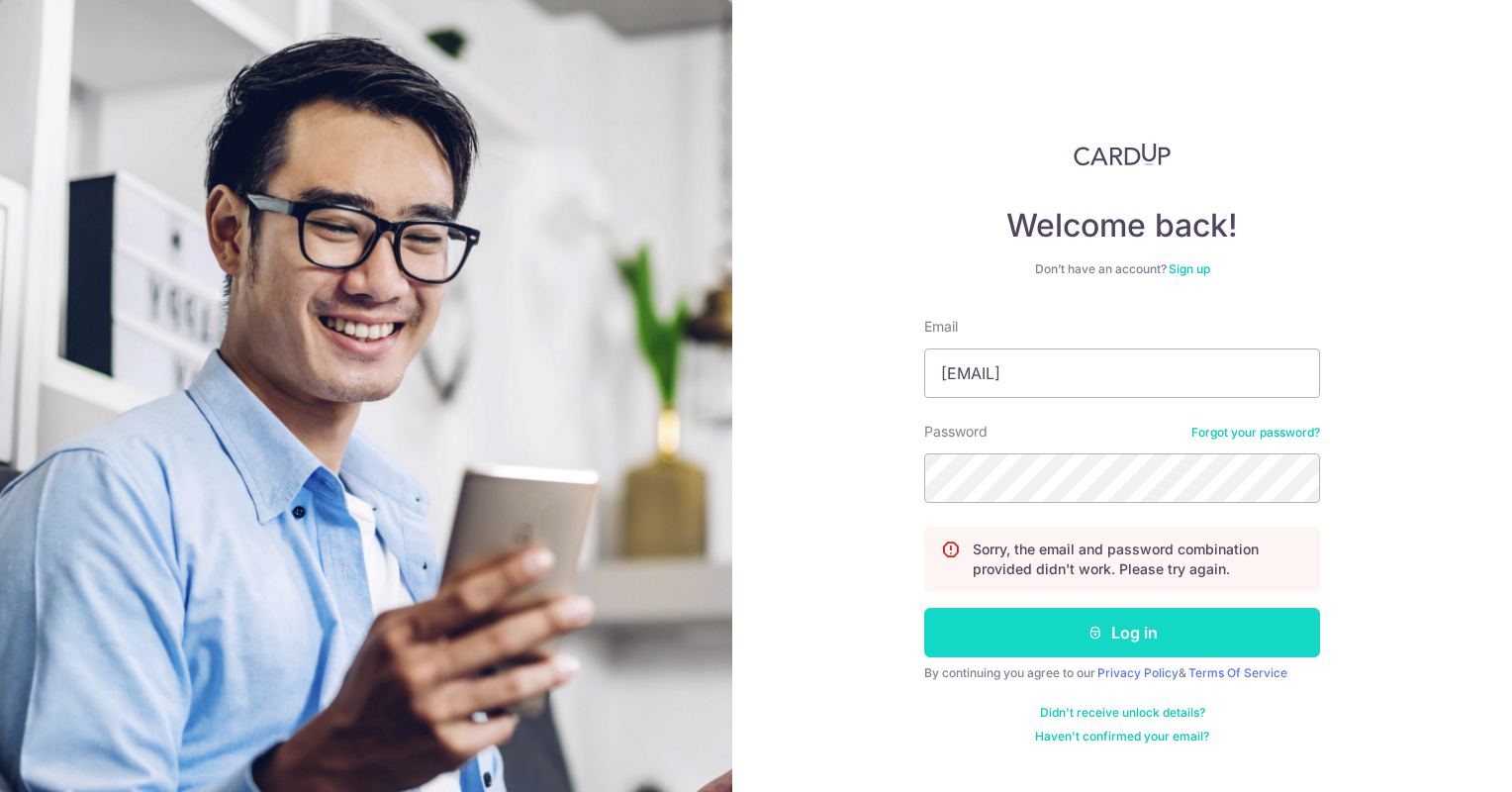 click at bounding box center [1095, 633] 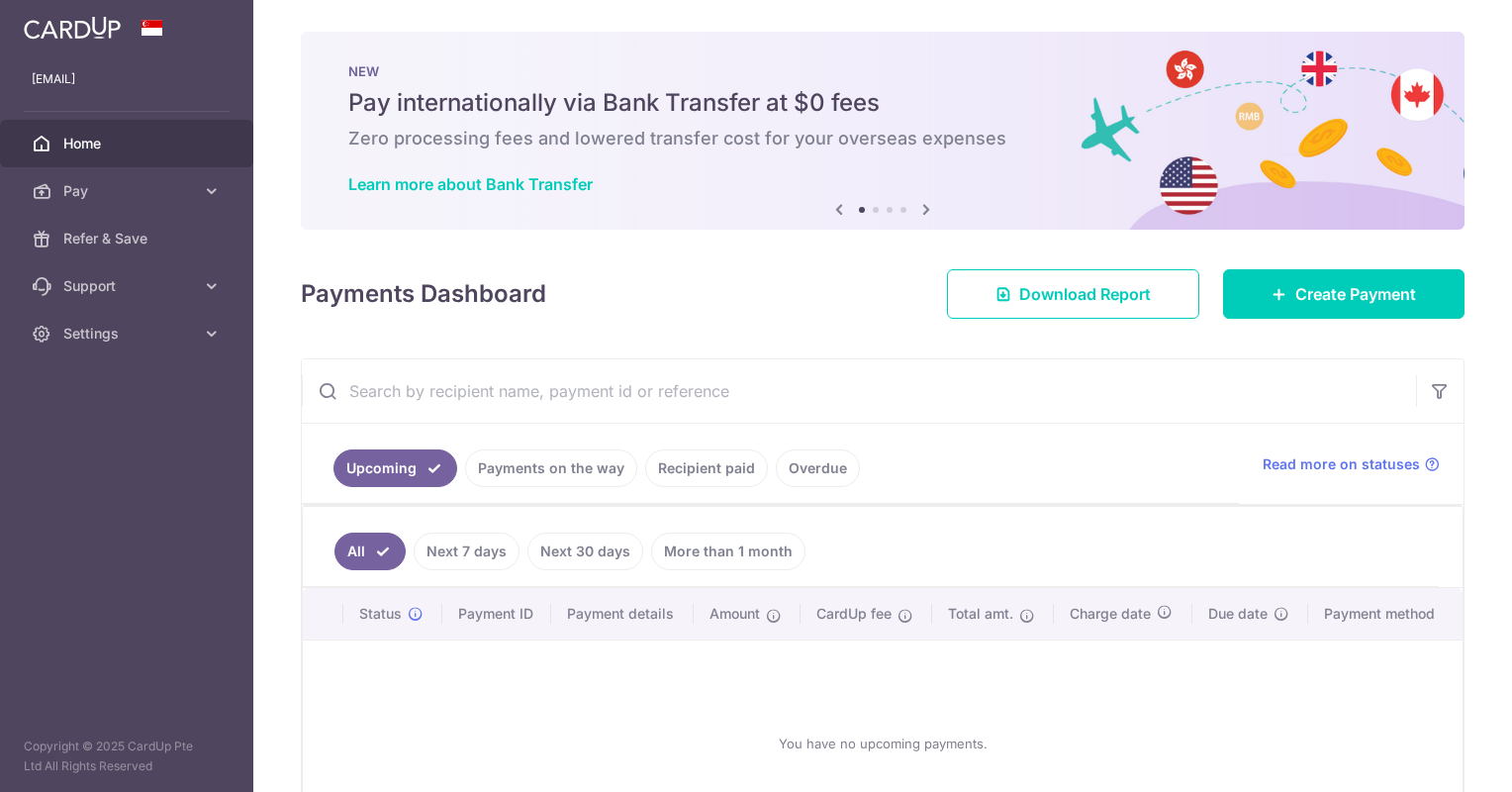 scroll, scrollTop: 0, scrollLeft: 0, axis: both 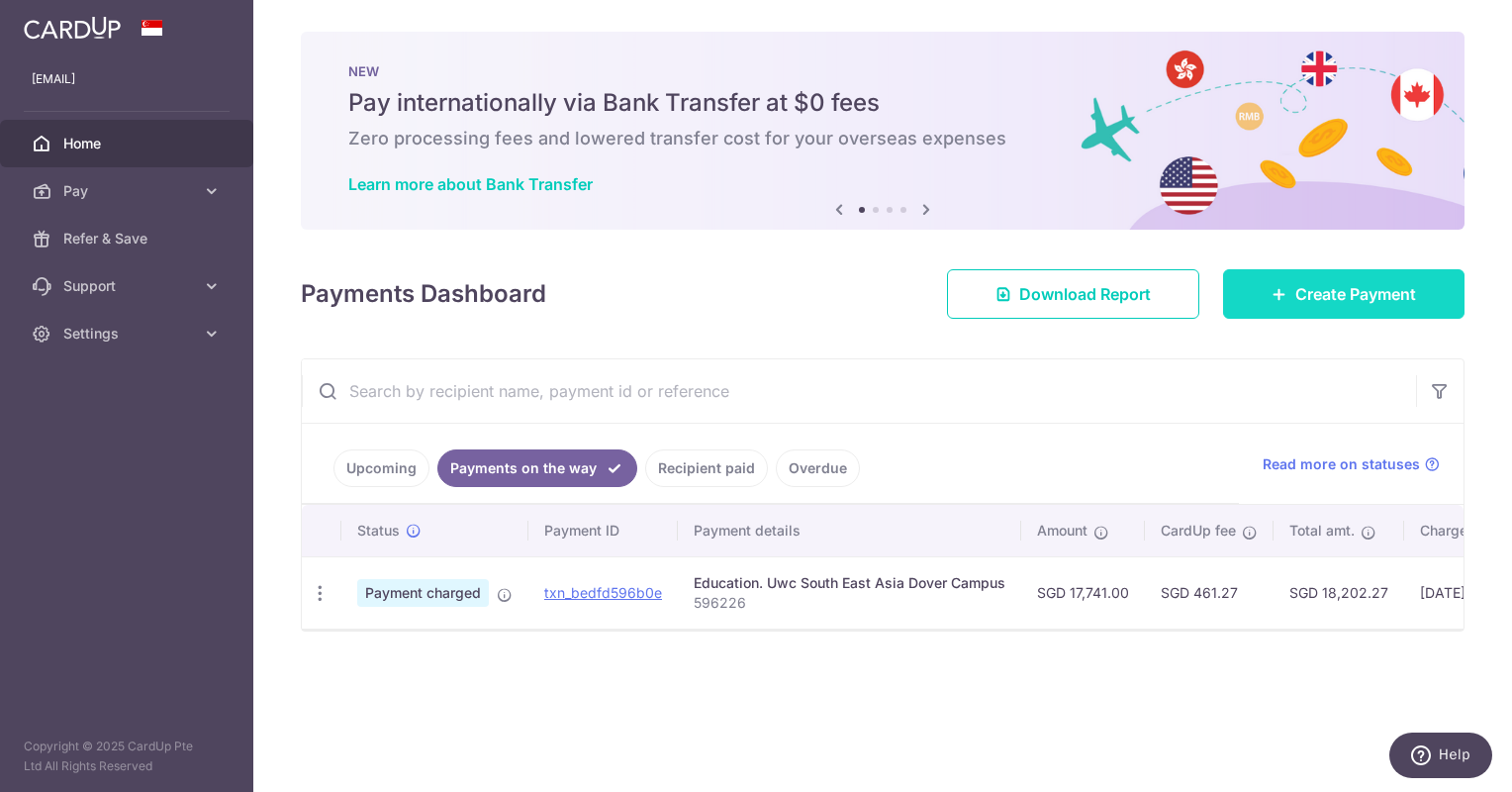 click on "Create Payment" at bounding box center [1344, 294] 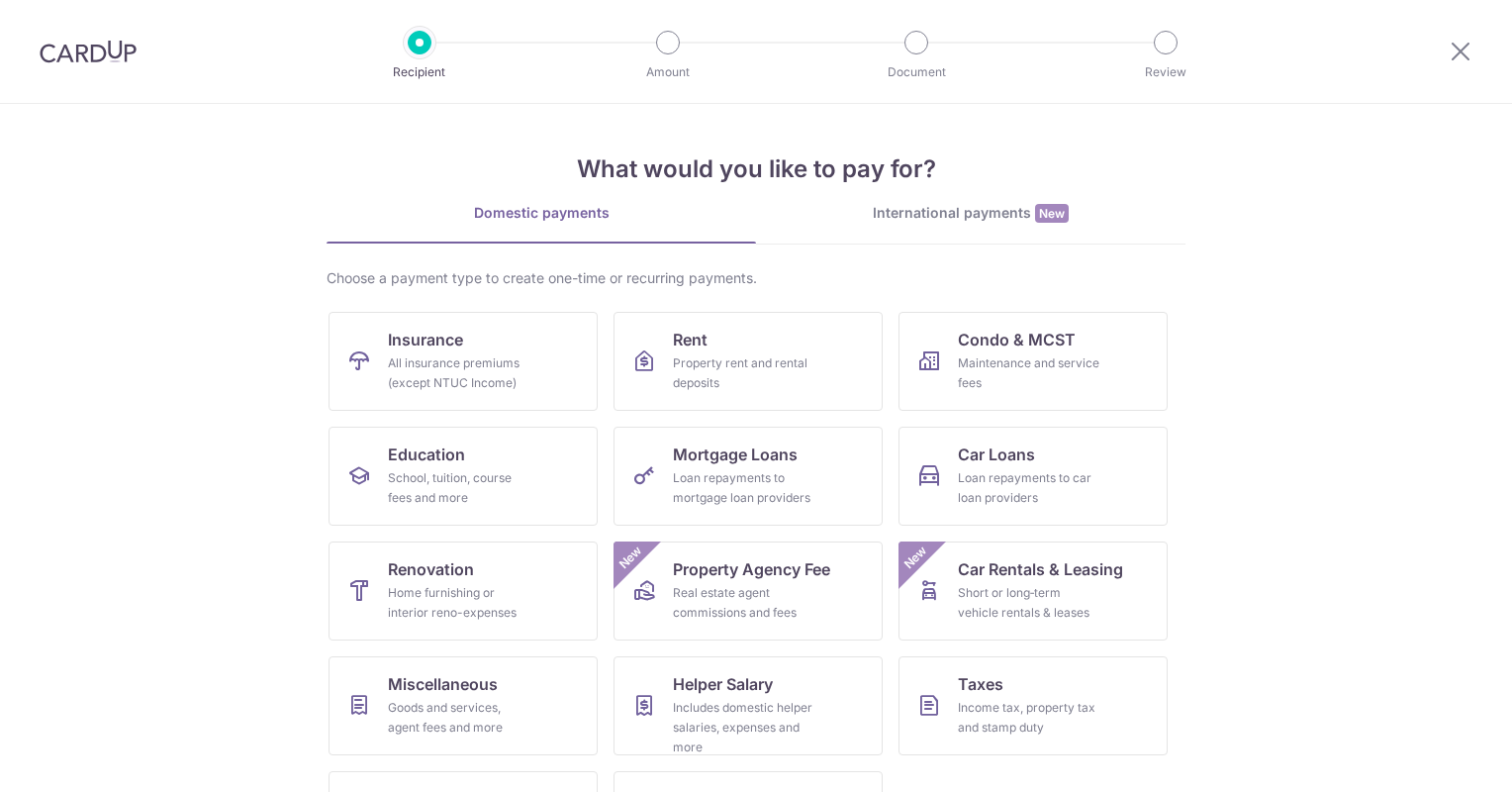 scroll, scrollTop: 0, scrollLeft: 0, axis: both 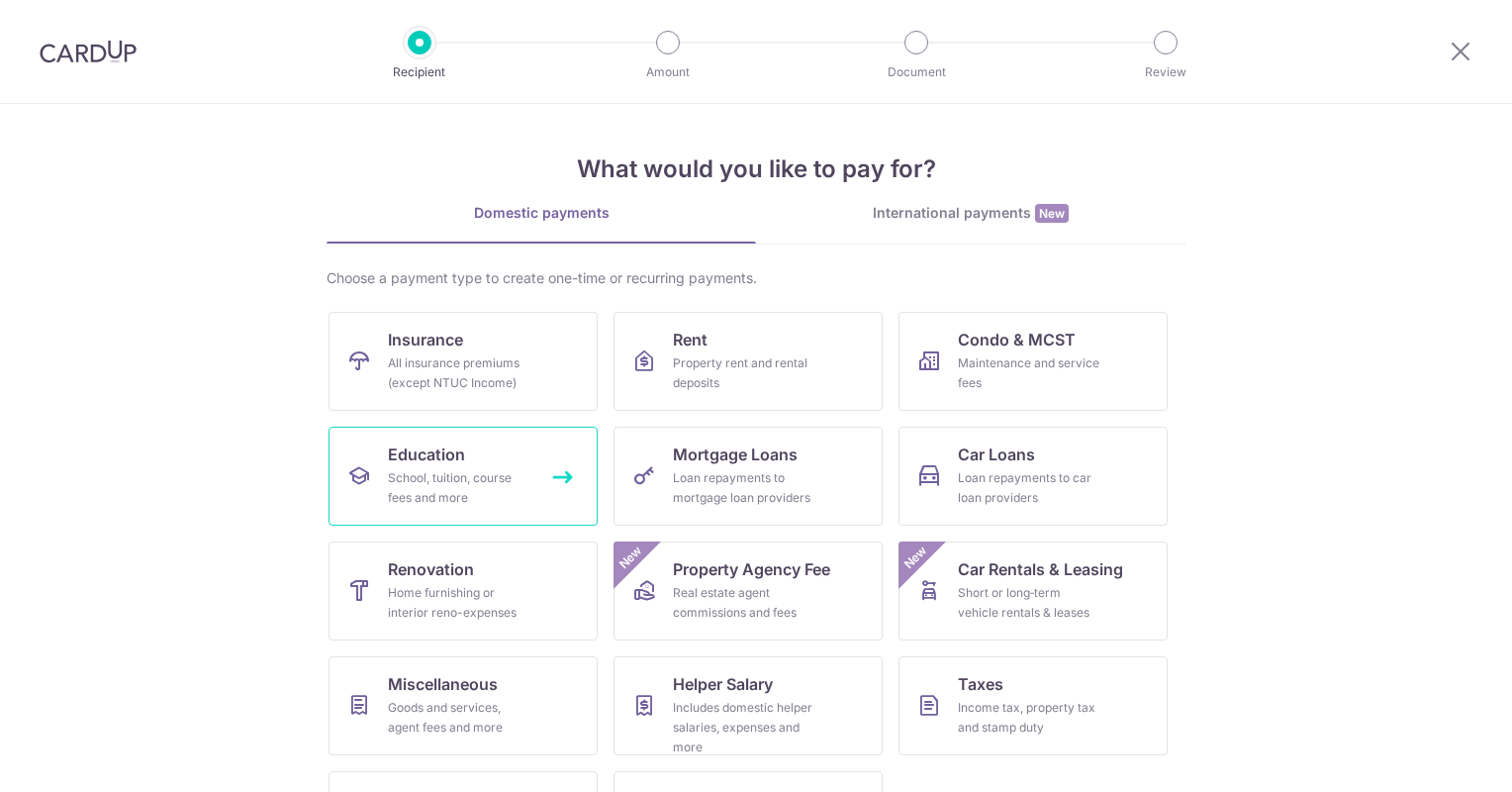 click on "School, tuition, course fees and more" at bounding box center (459, 488) 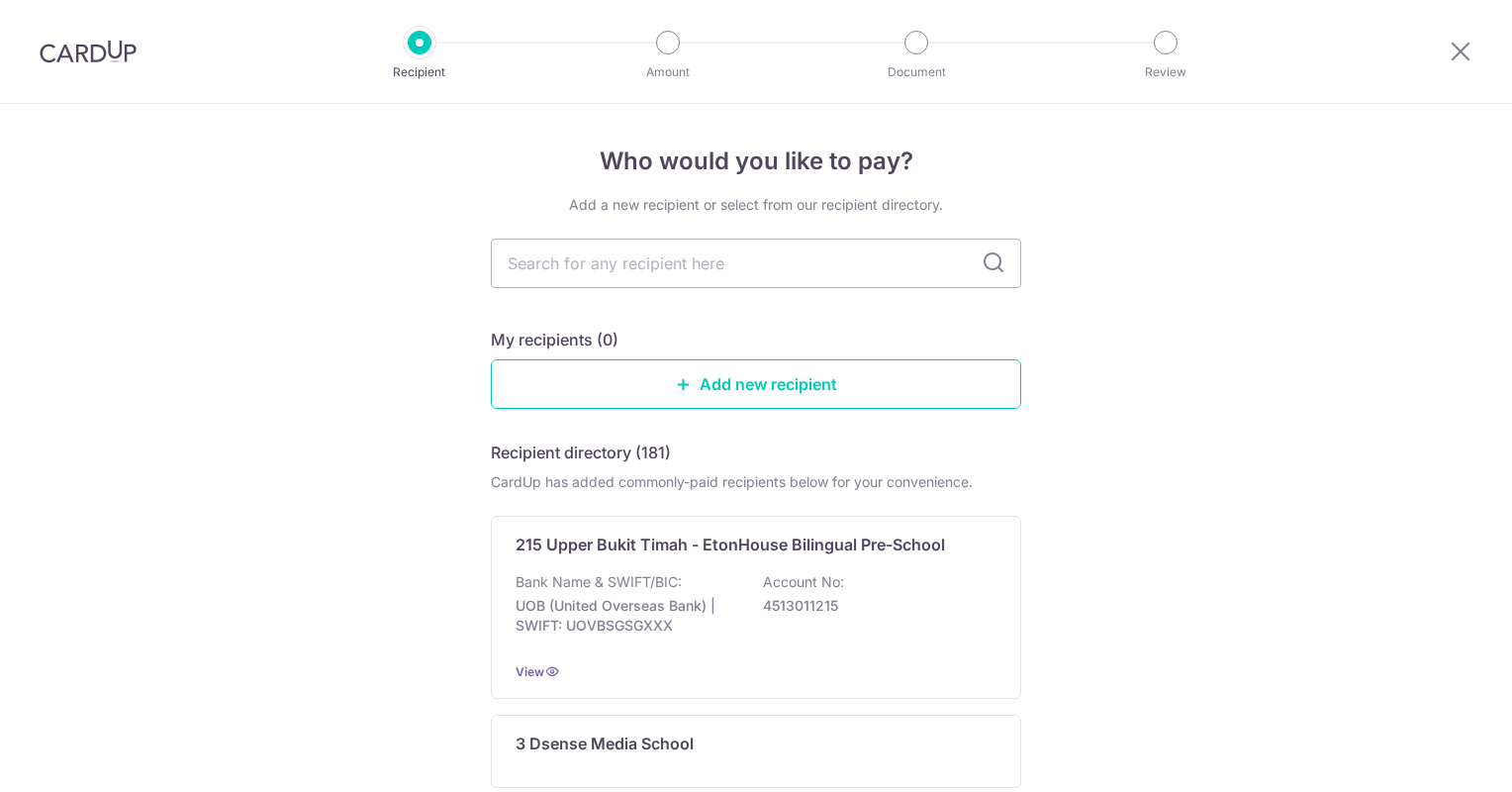 scroll, scrollTop: 0, scrollLeft: 0, axis: both 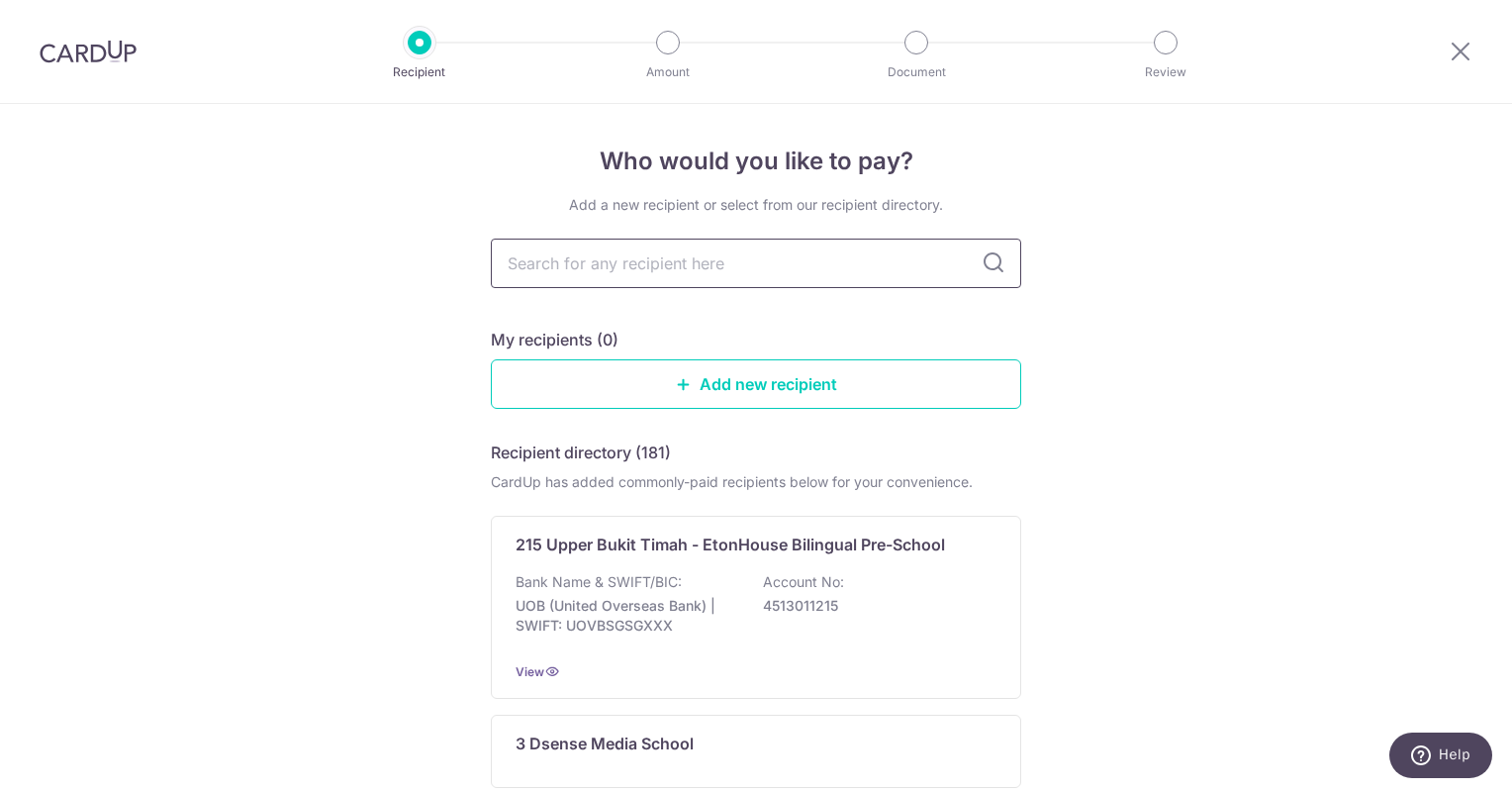 click at bounding box center (756, 263) 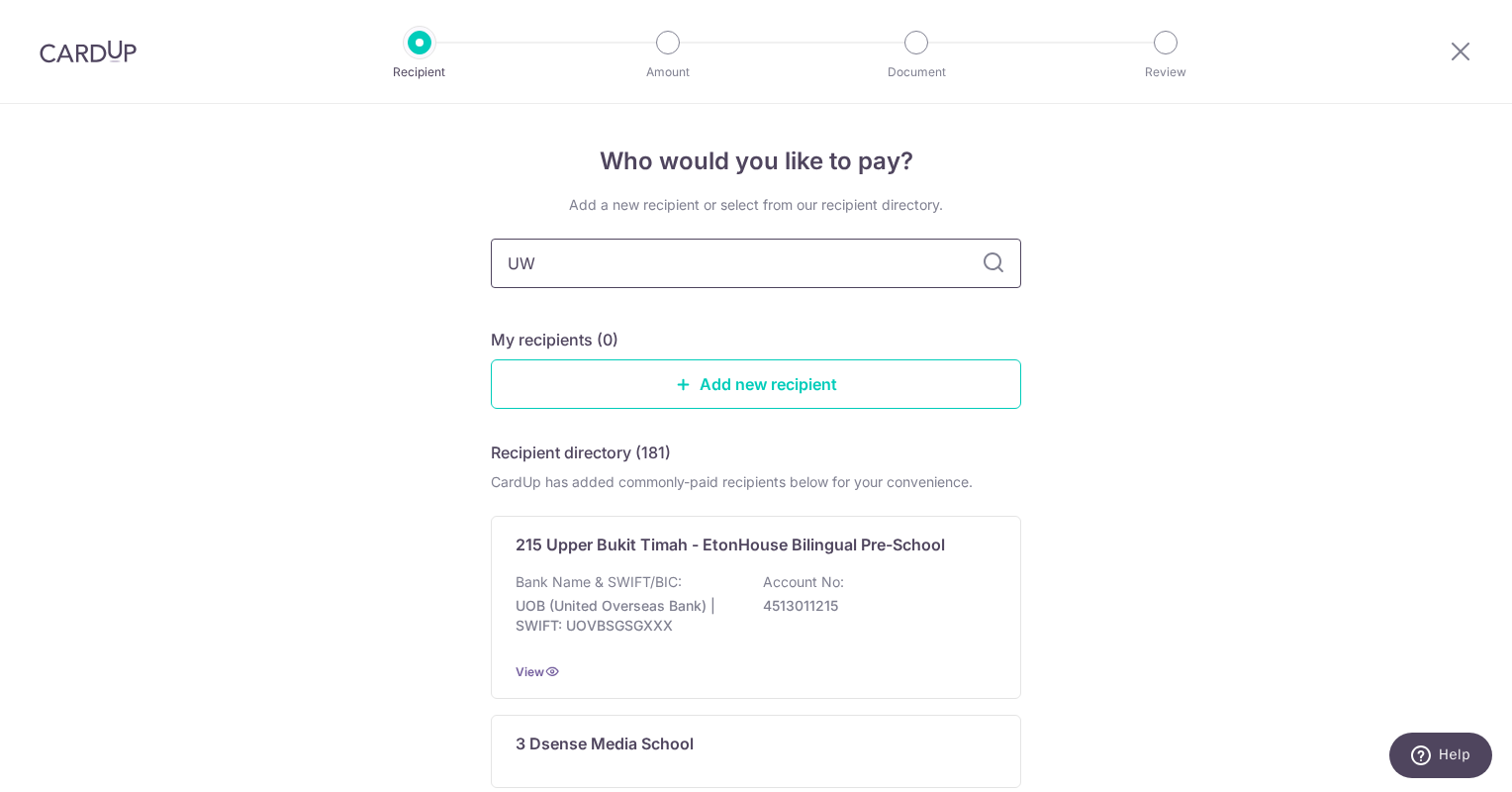 type on "UWC" 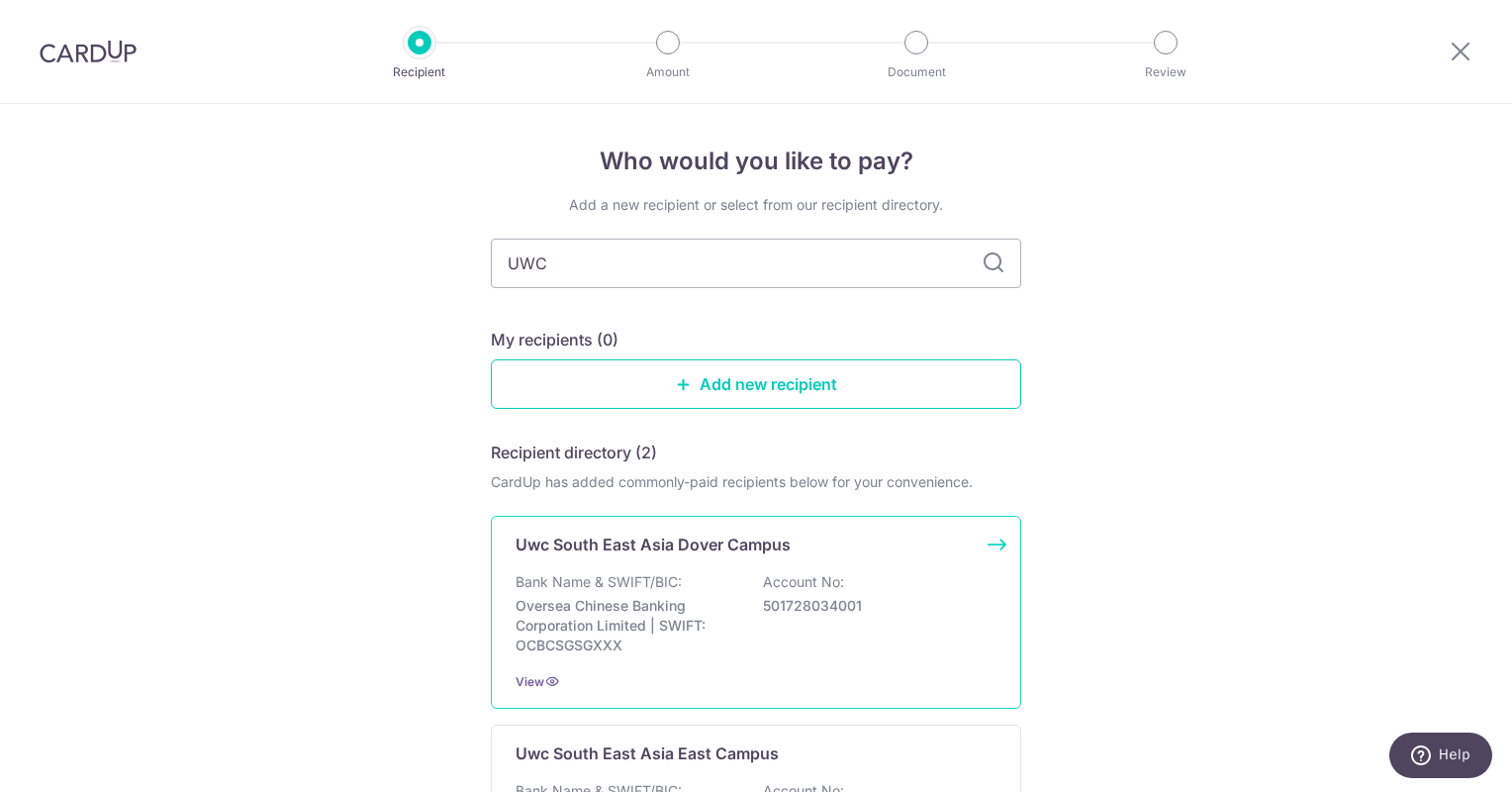 click on "Uwc South East Asia Dover Campus
Bank Name & SWIFT/BIC:
Oversea Chinese Banking Corporation Limited | SWIFT: OCBCSGSGXXX
Account No:
501728034001
View" at bounding box center (756, 612) 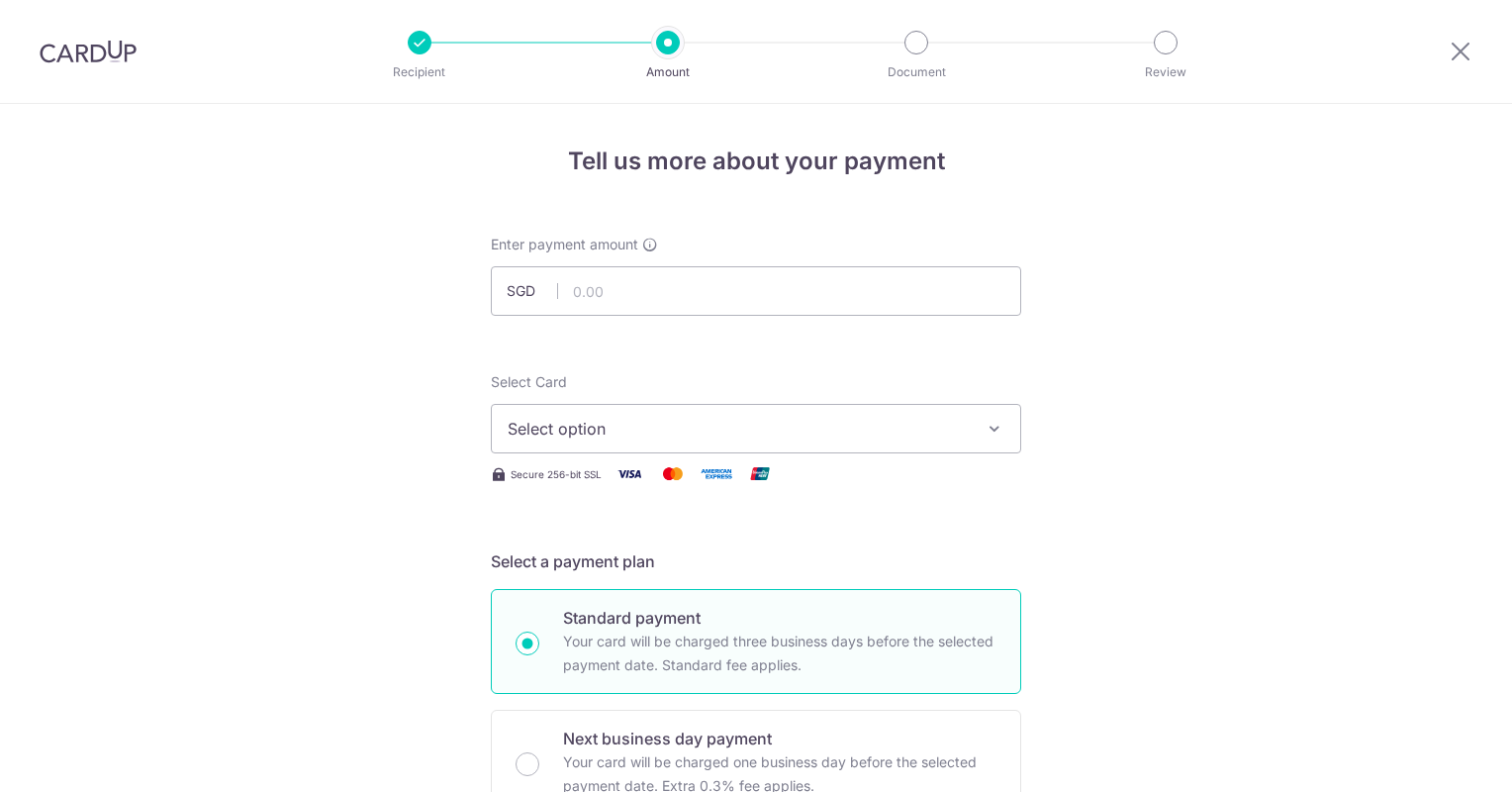 scroll, scrollTop: 0, scrollLeft: 0, axis: both 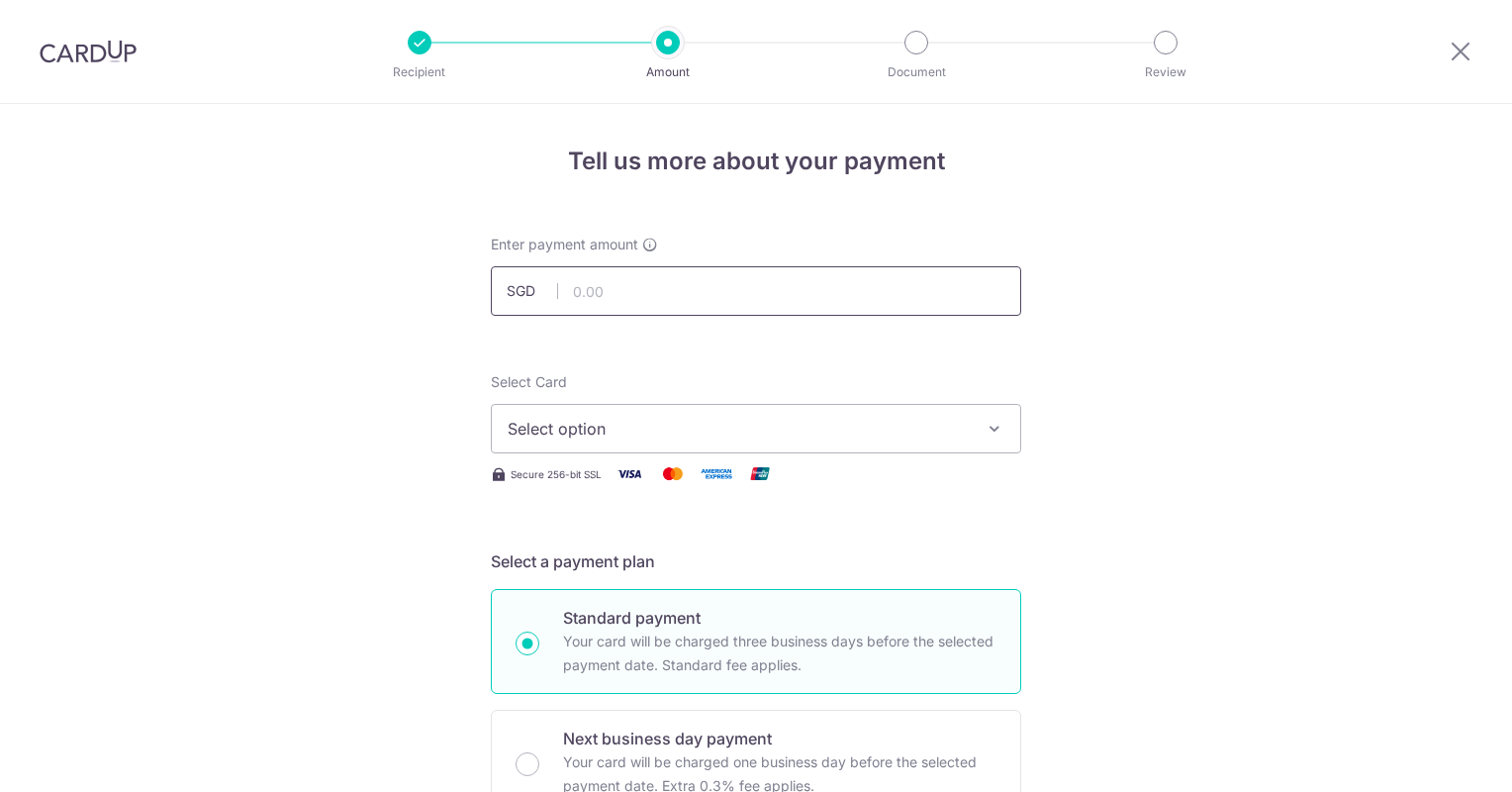 click at bounding box center (756, 291) 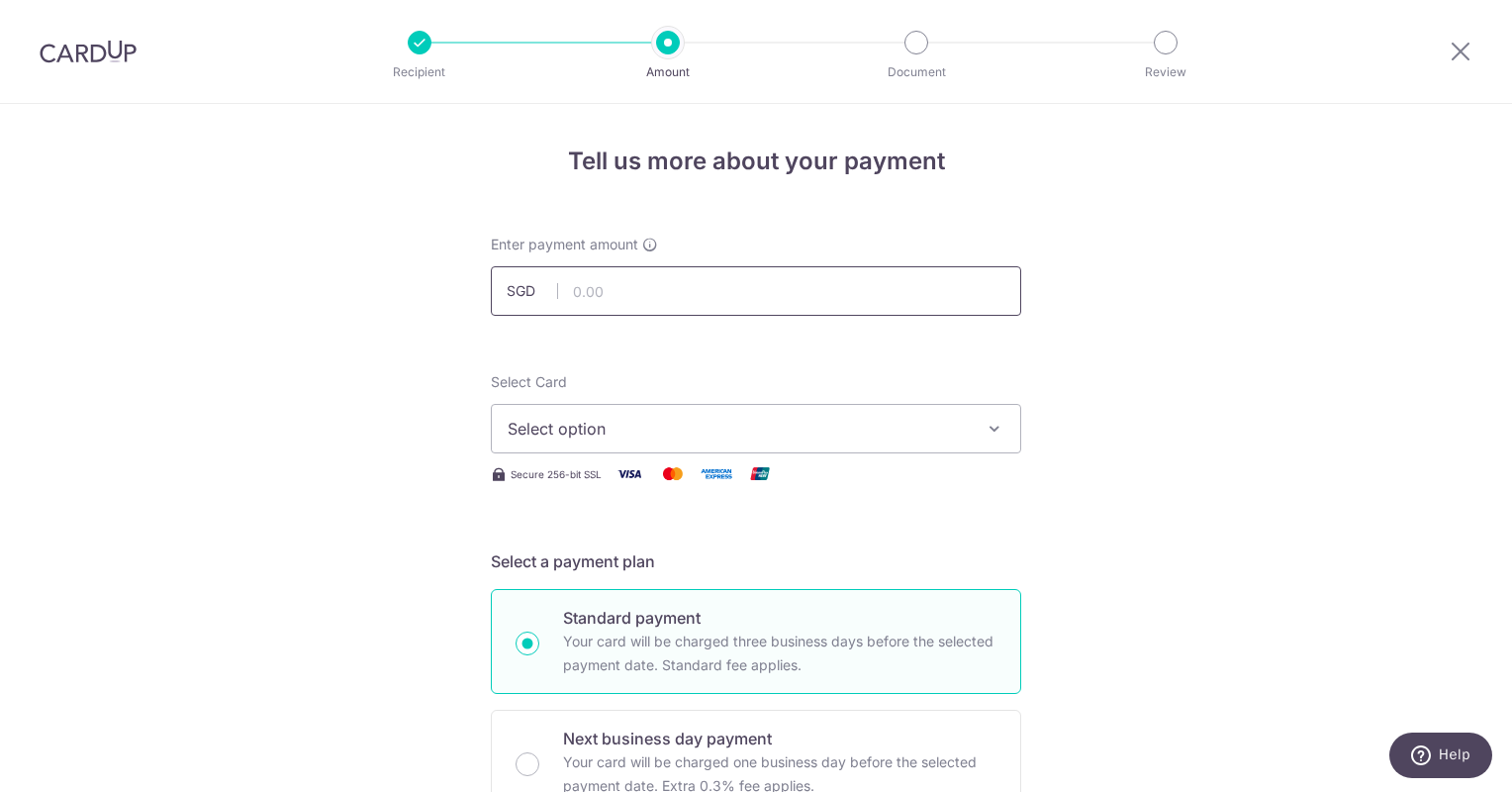 paste on "16,213.00" 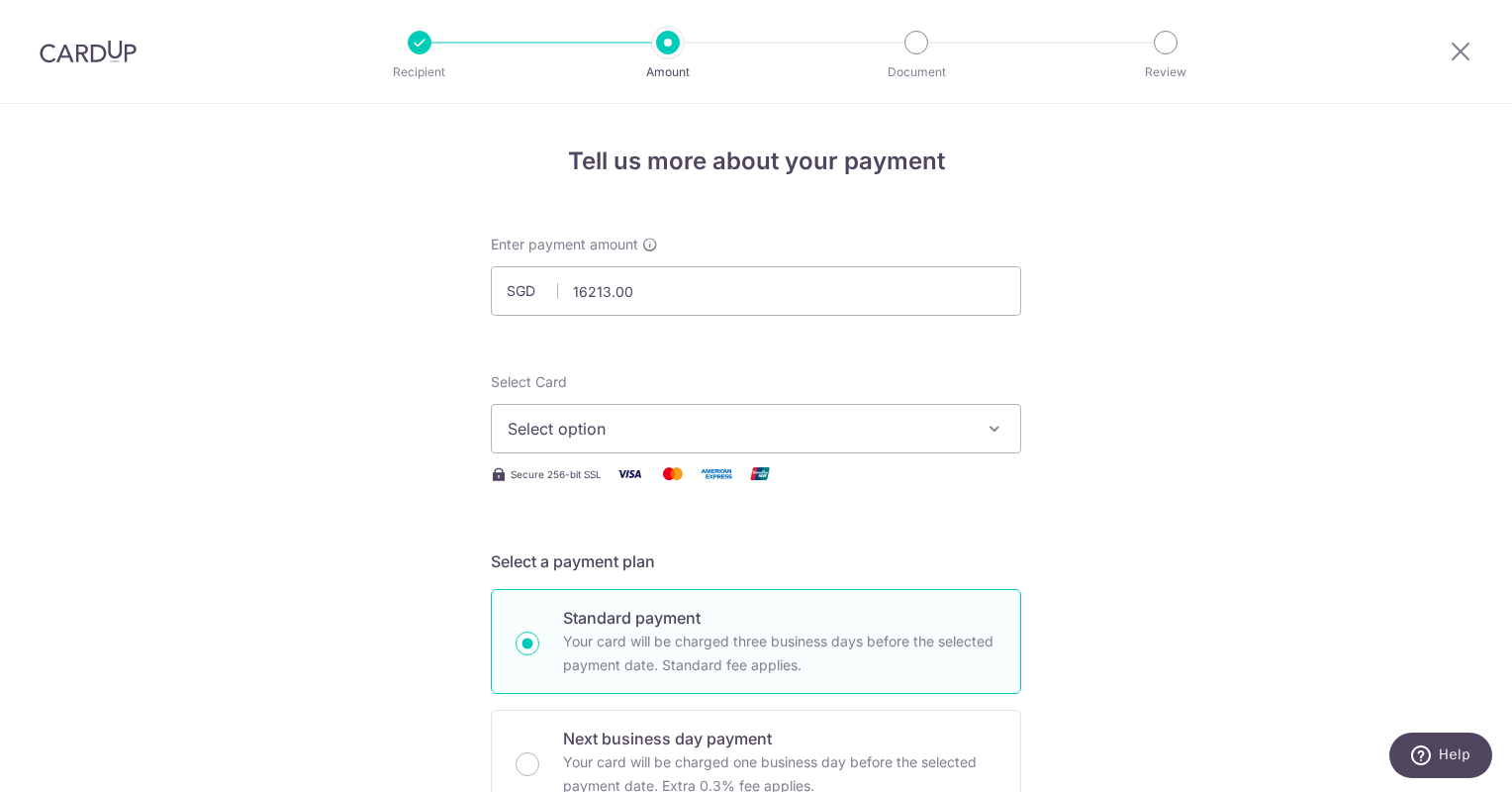 type on "16,213.00" 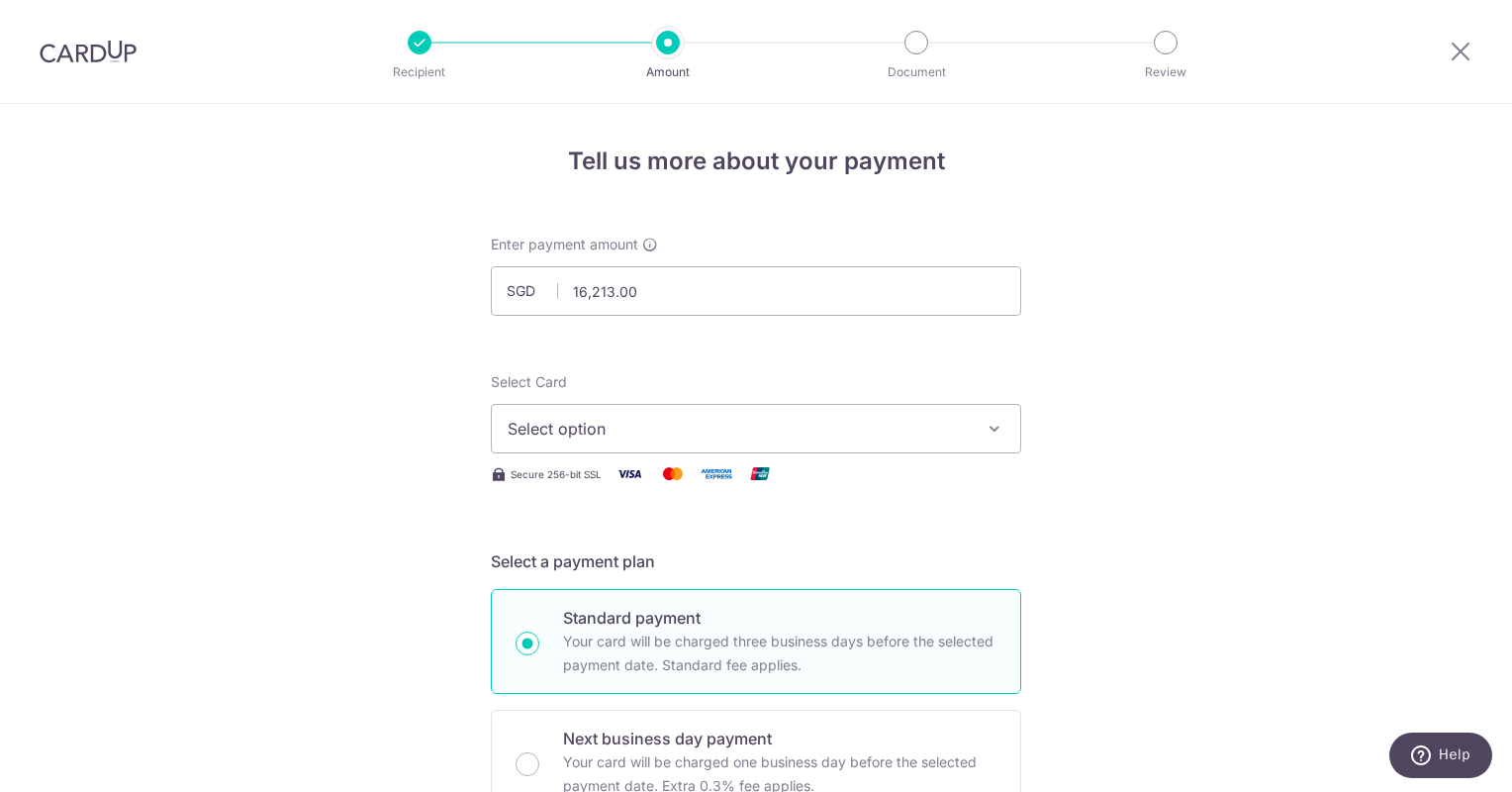click on "Select option" at bounding box center [738, 429] 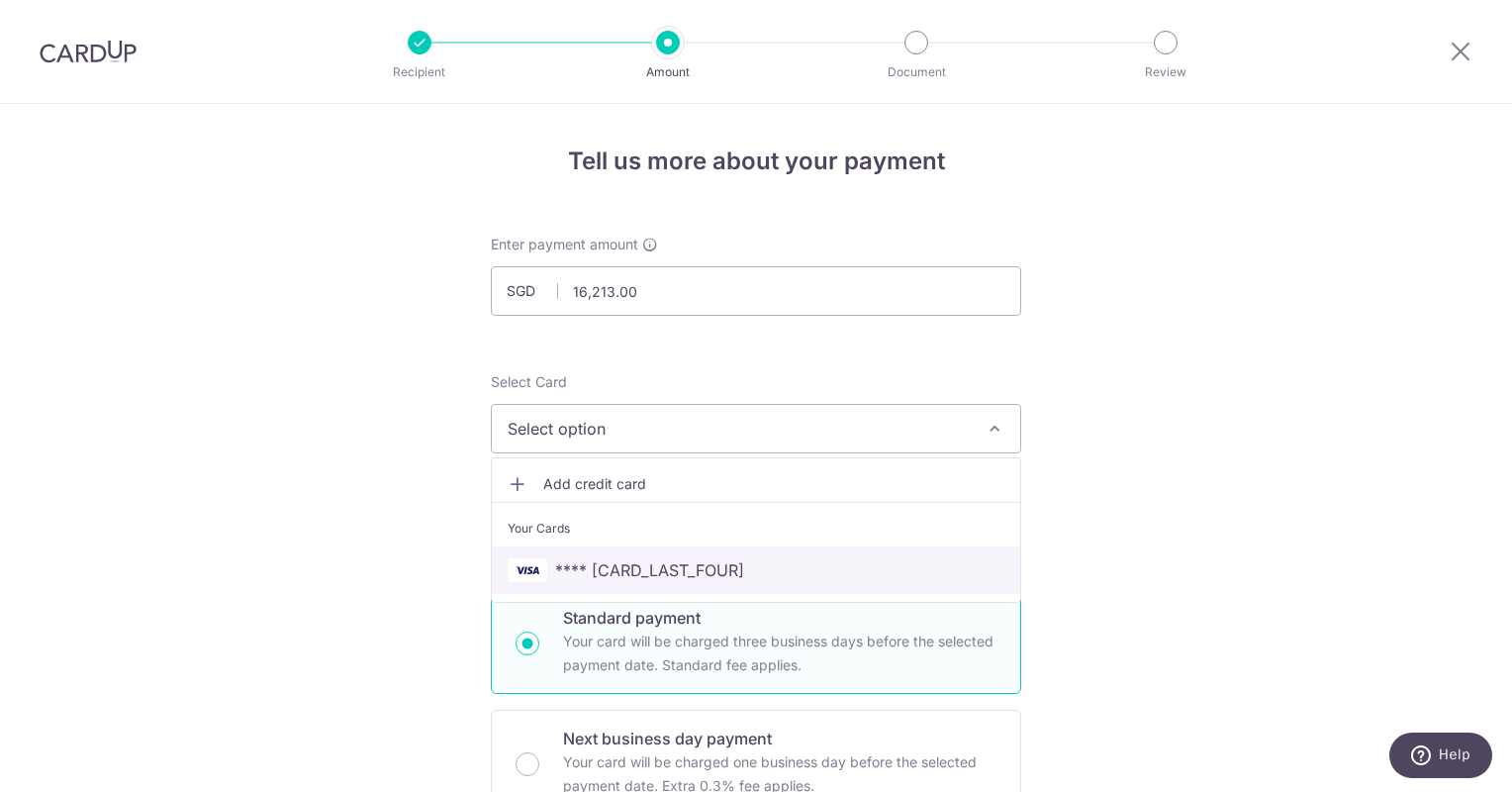 click on "**** 7293" at bounding box center [649, 570] 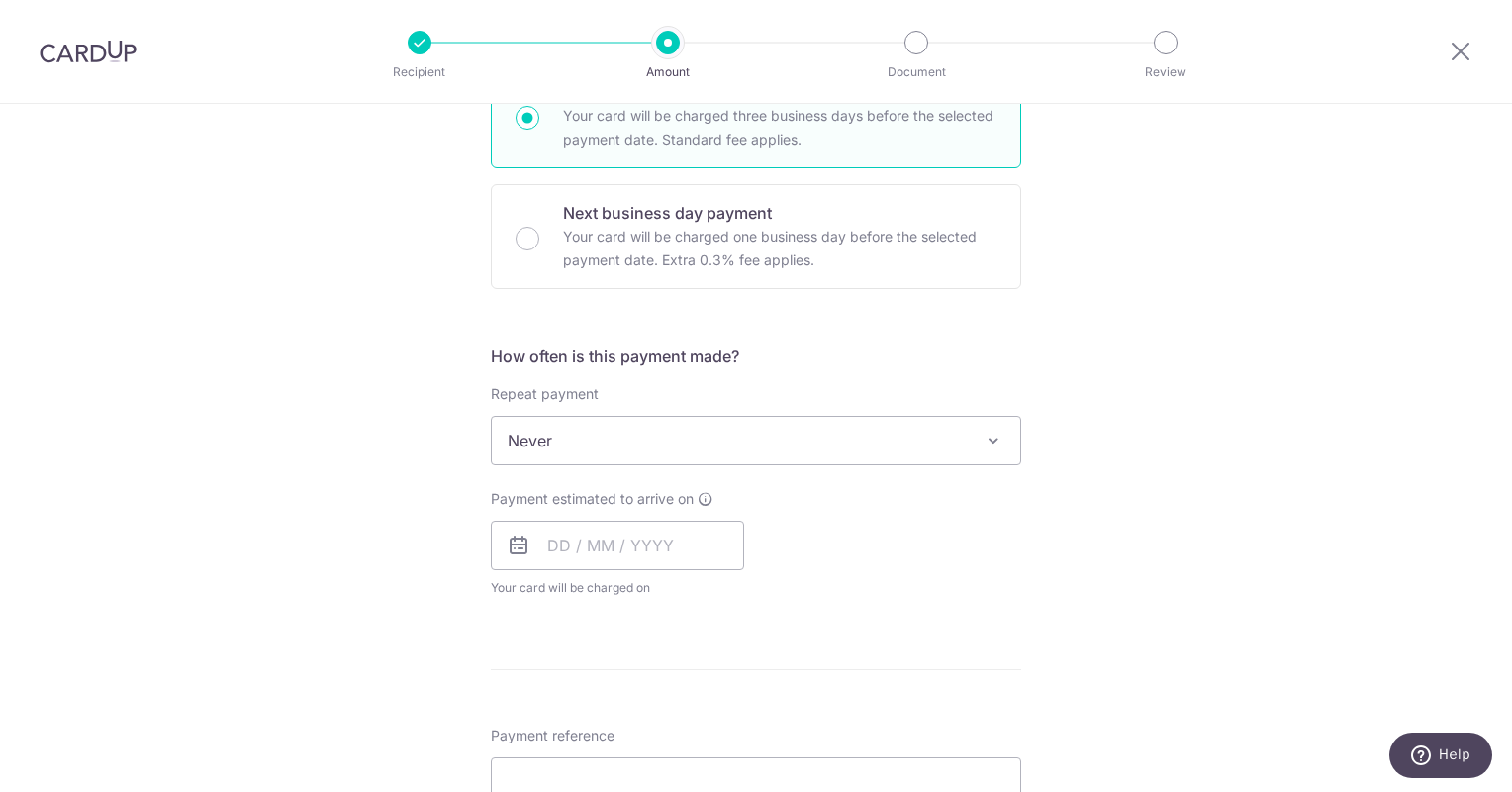 scroll, scrollTop: 530, scrollLeft: 0, axis: vertical 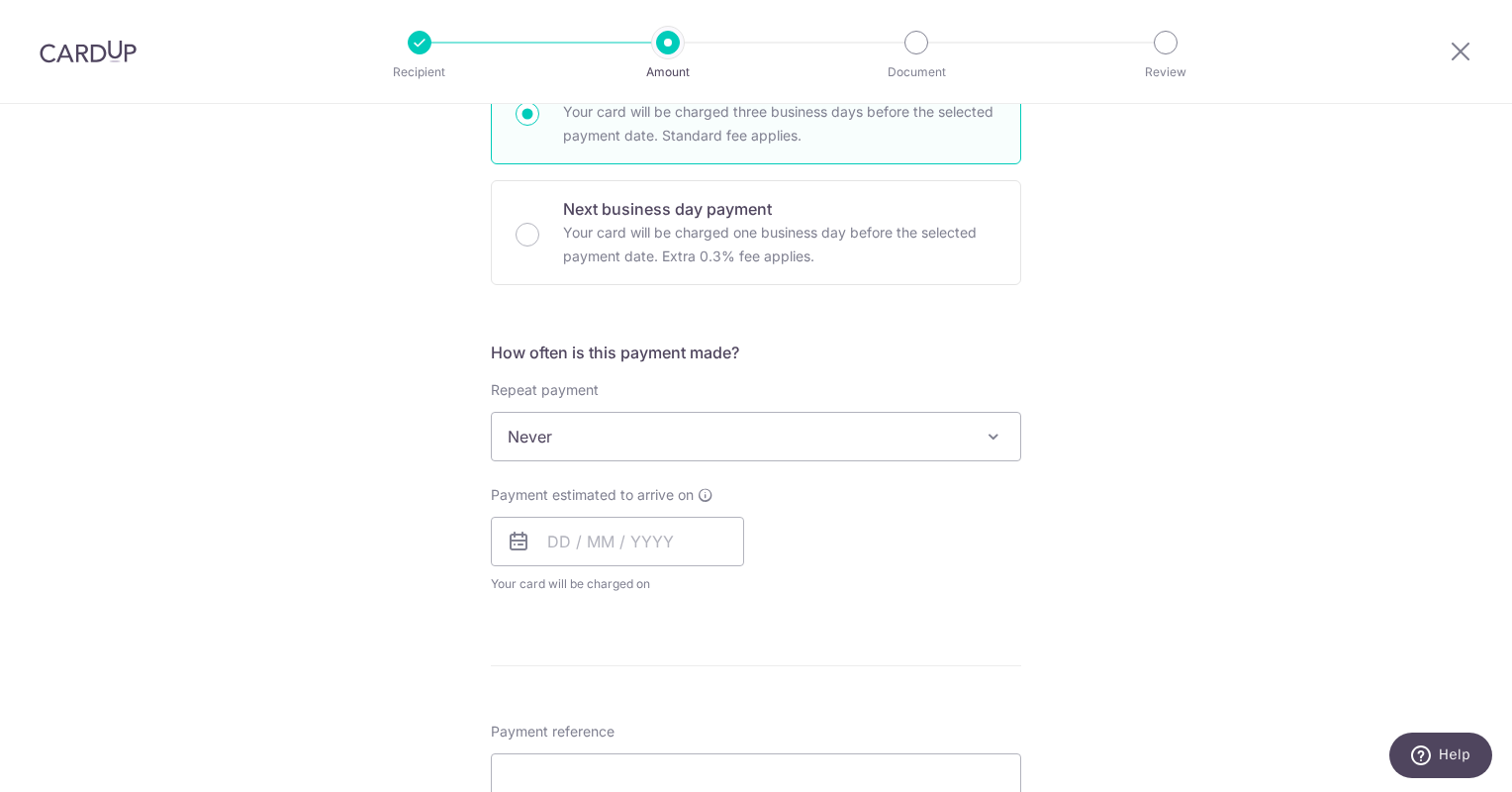 click at bounding box center (519, 542) 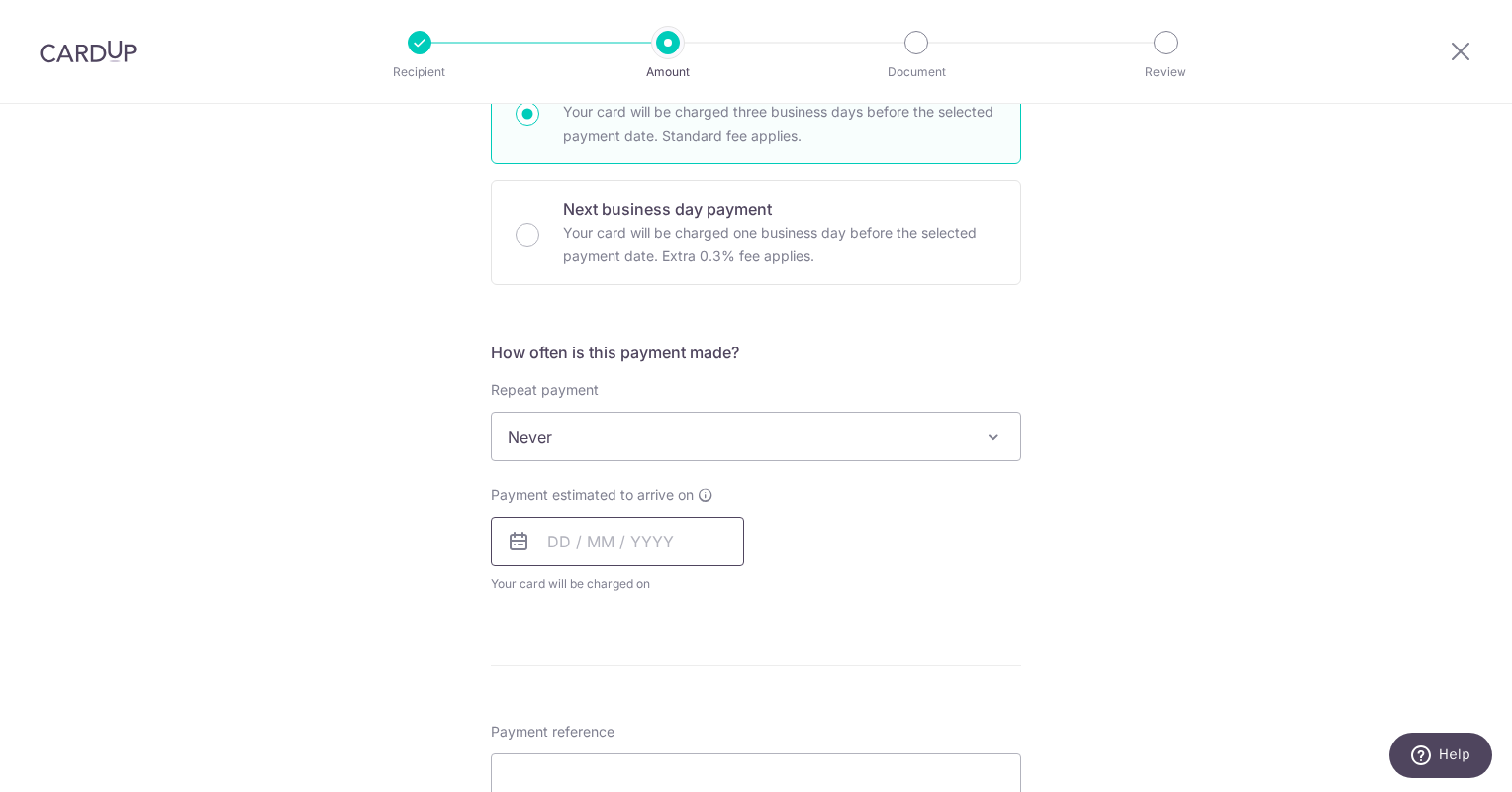 click at bounding box center (617, 542) 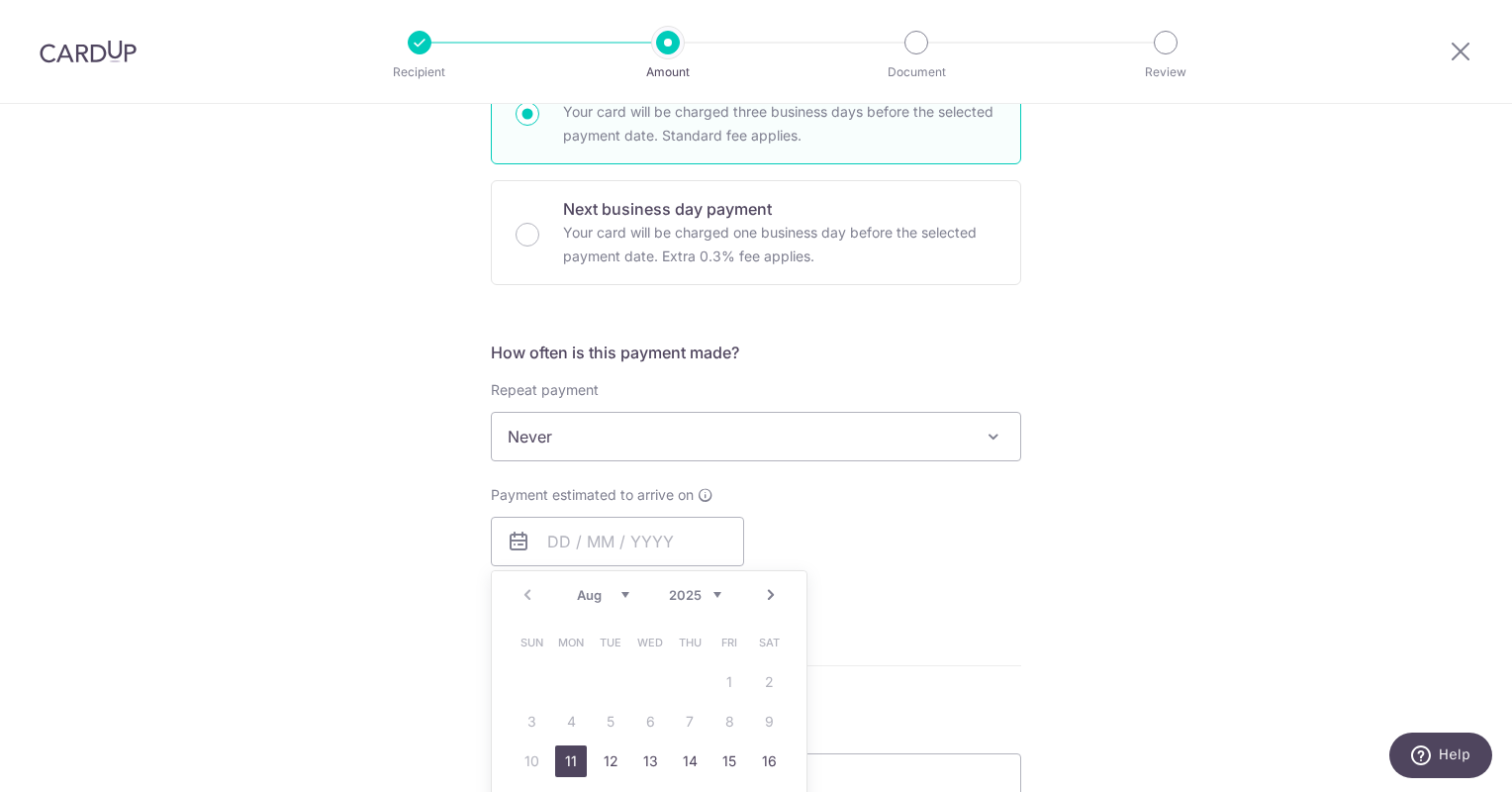 click on "11" at bounding box center [571, 761] 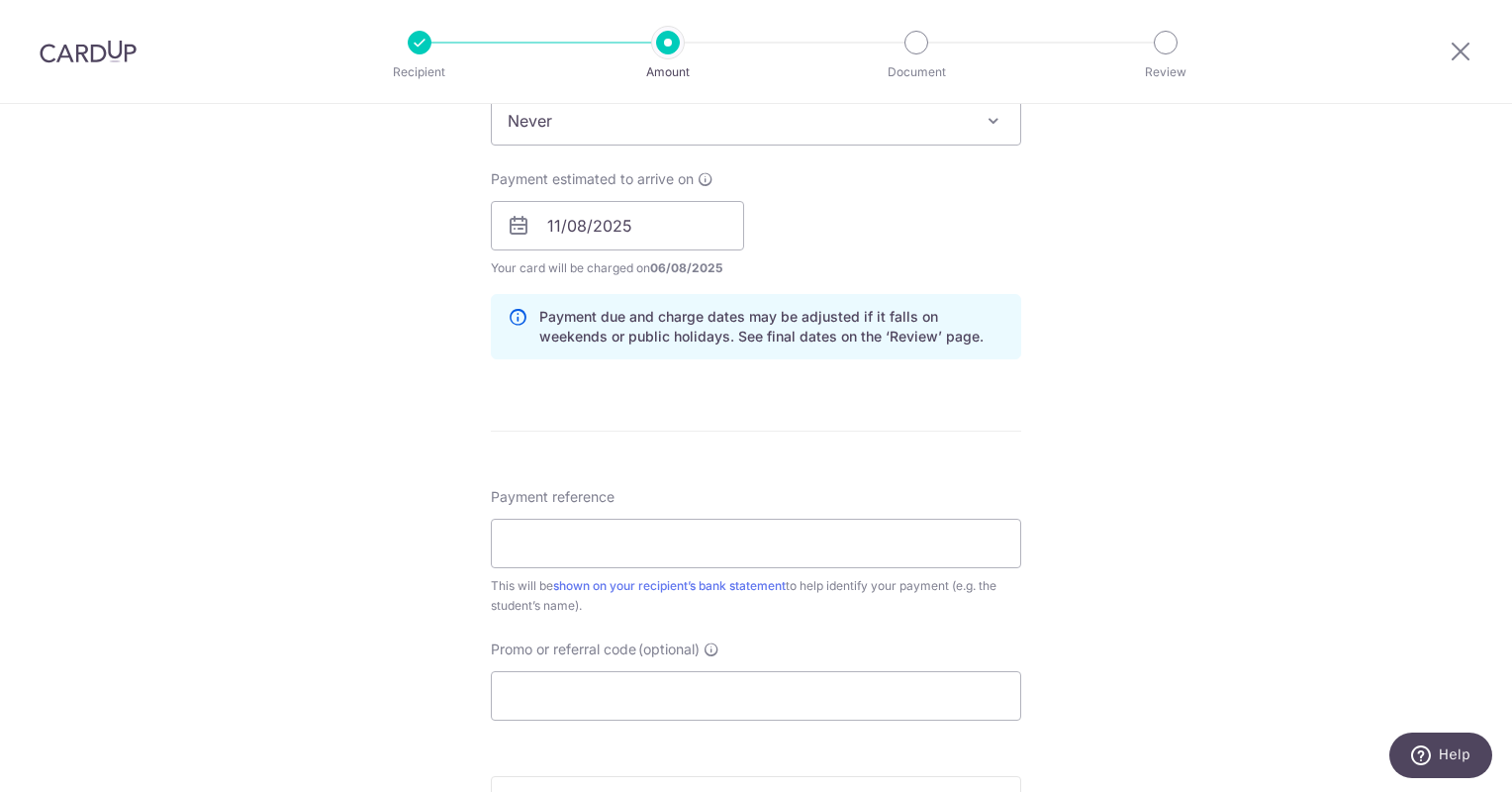 scroll, scrollTop: 846, scrollLeft: 0, axis: vertical 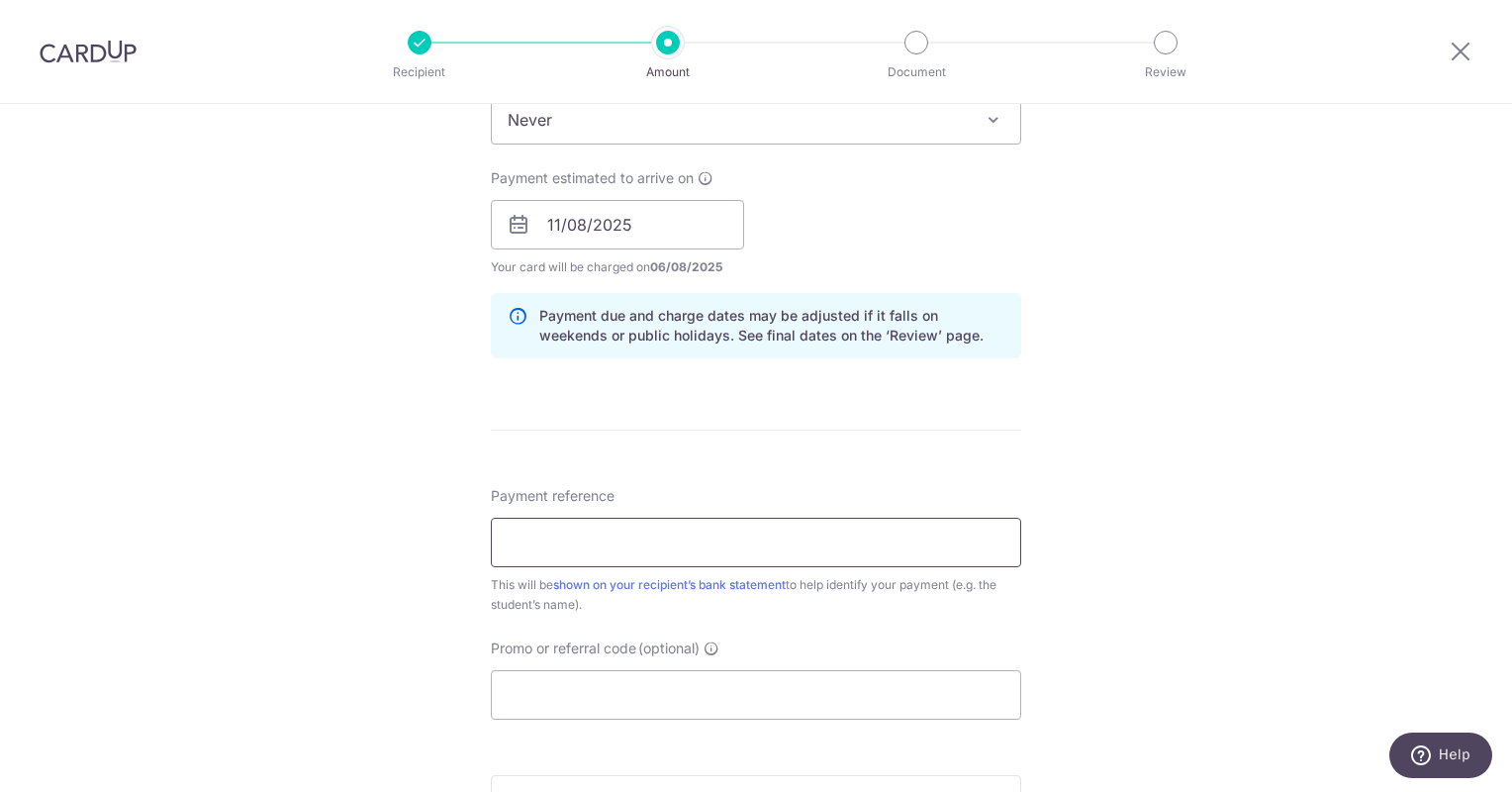 click on "Payment reference" at bounding box center [756, 543] 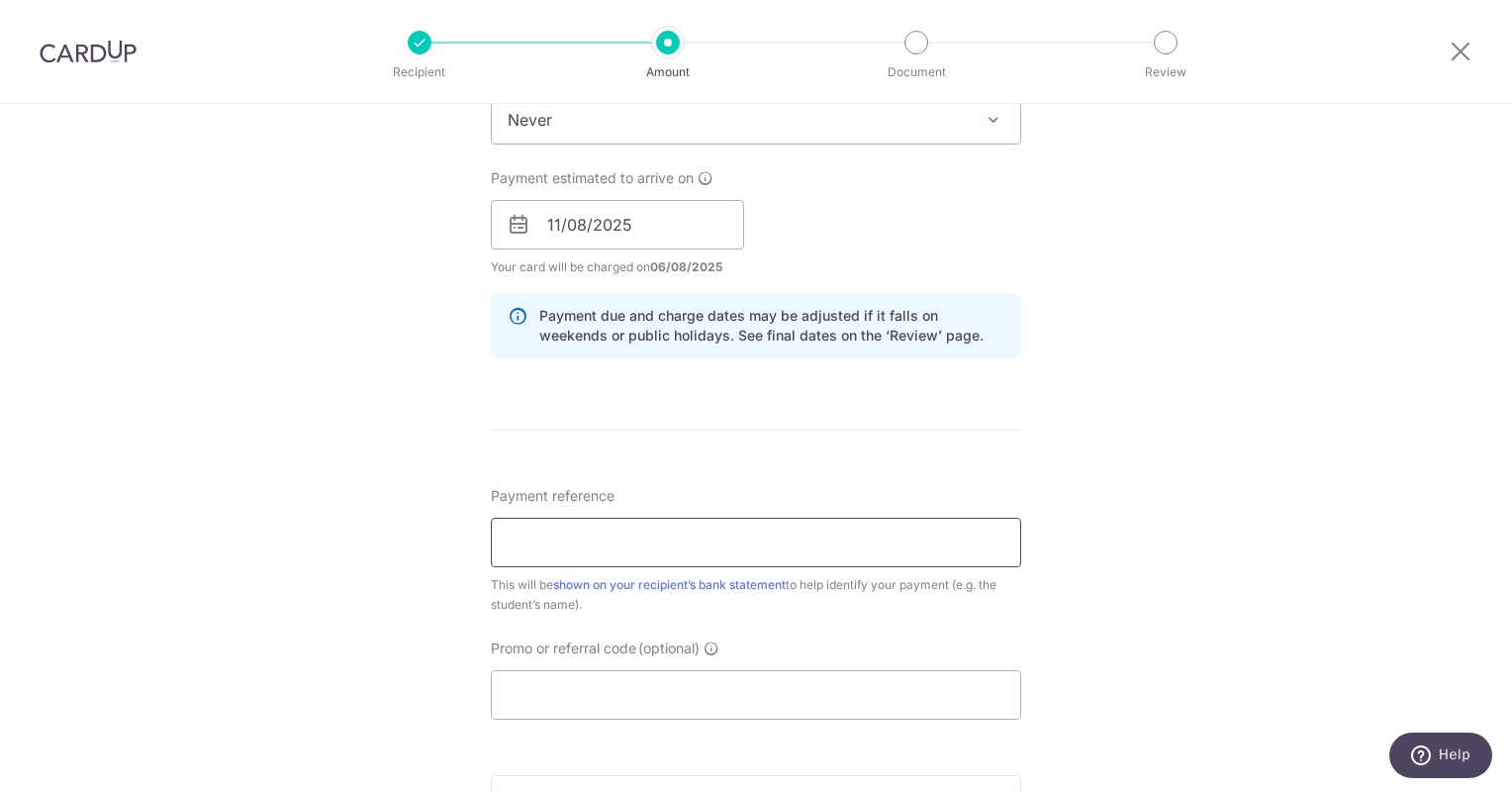click on "Payment reference" at bounding box center (756, 543) 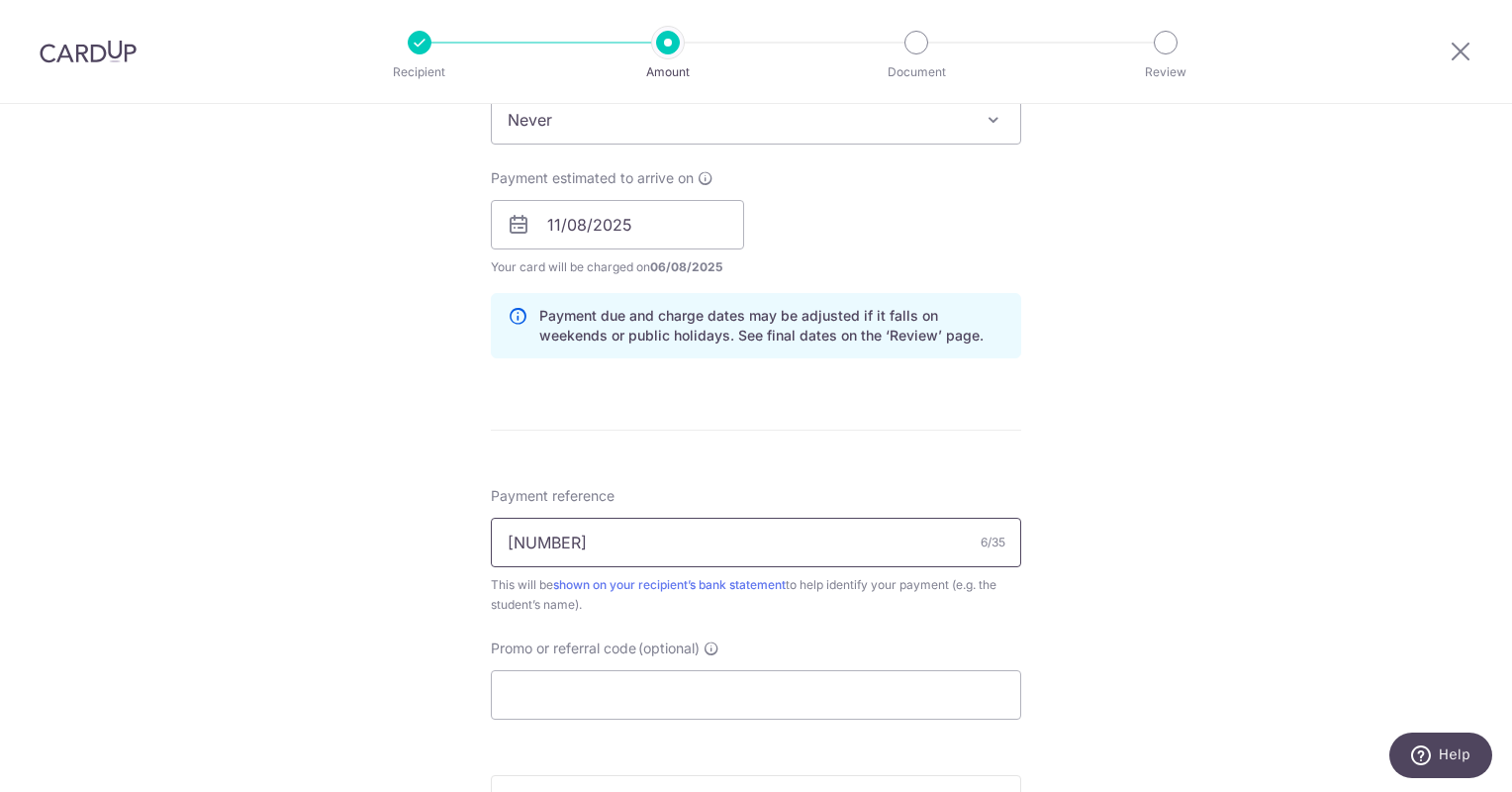 type on "596815" 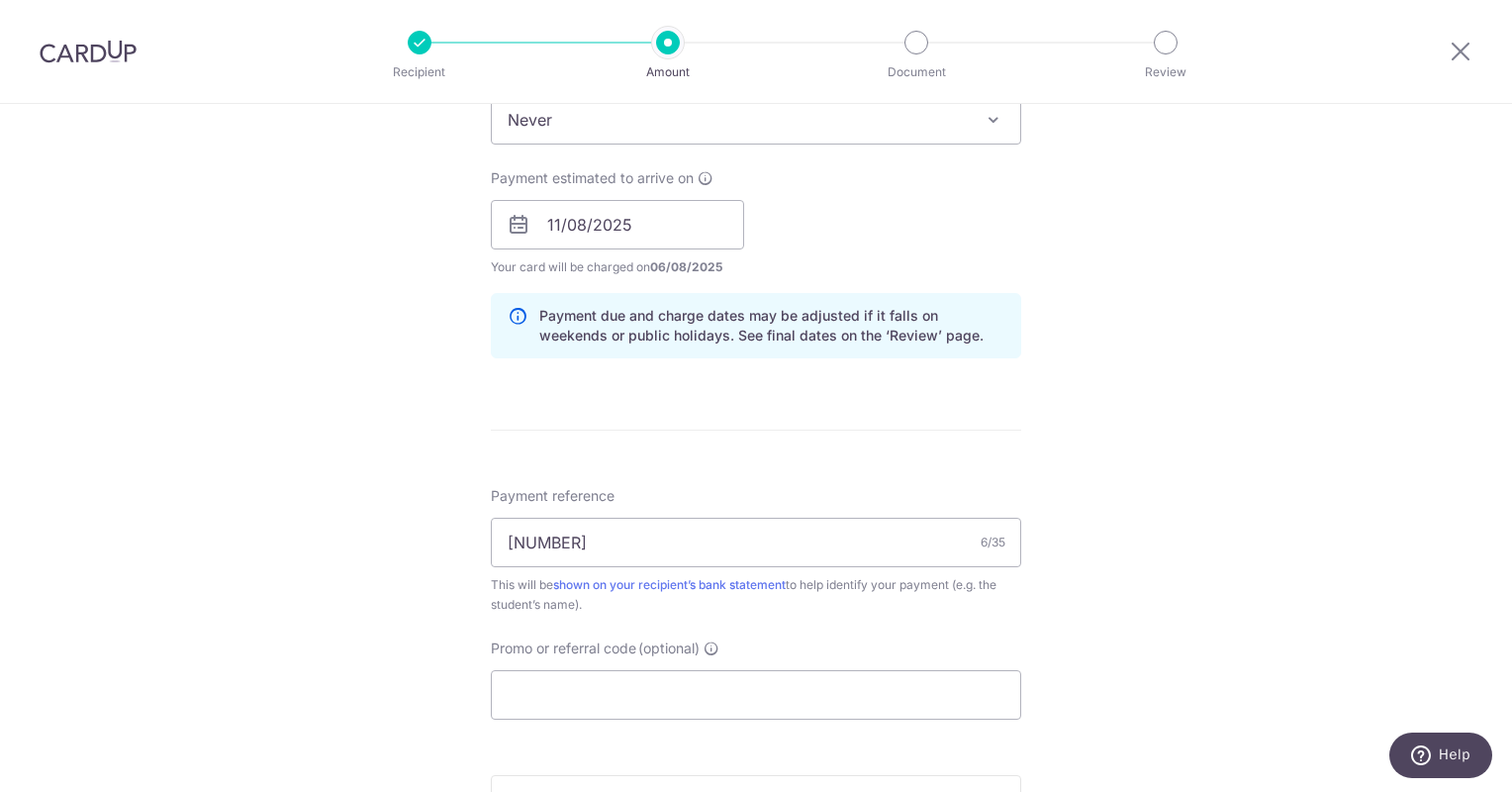 click on "Tell us more about your payment
Enter payment amount
SGD
16,213.00
16213.00
Select Card
**** 7293
Add credit card
Your Cards
**** 7293
Secure 256-bit SSL
Text
New card details
Card
Secure 256-bit SSL" at bounding box center (756, 193) 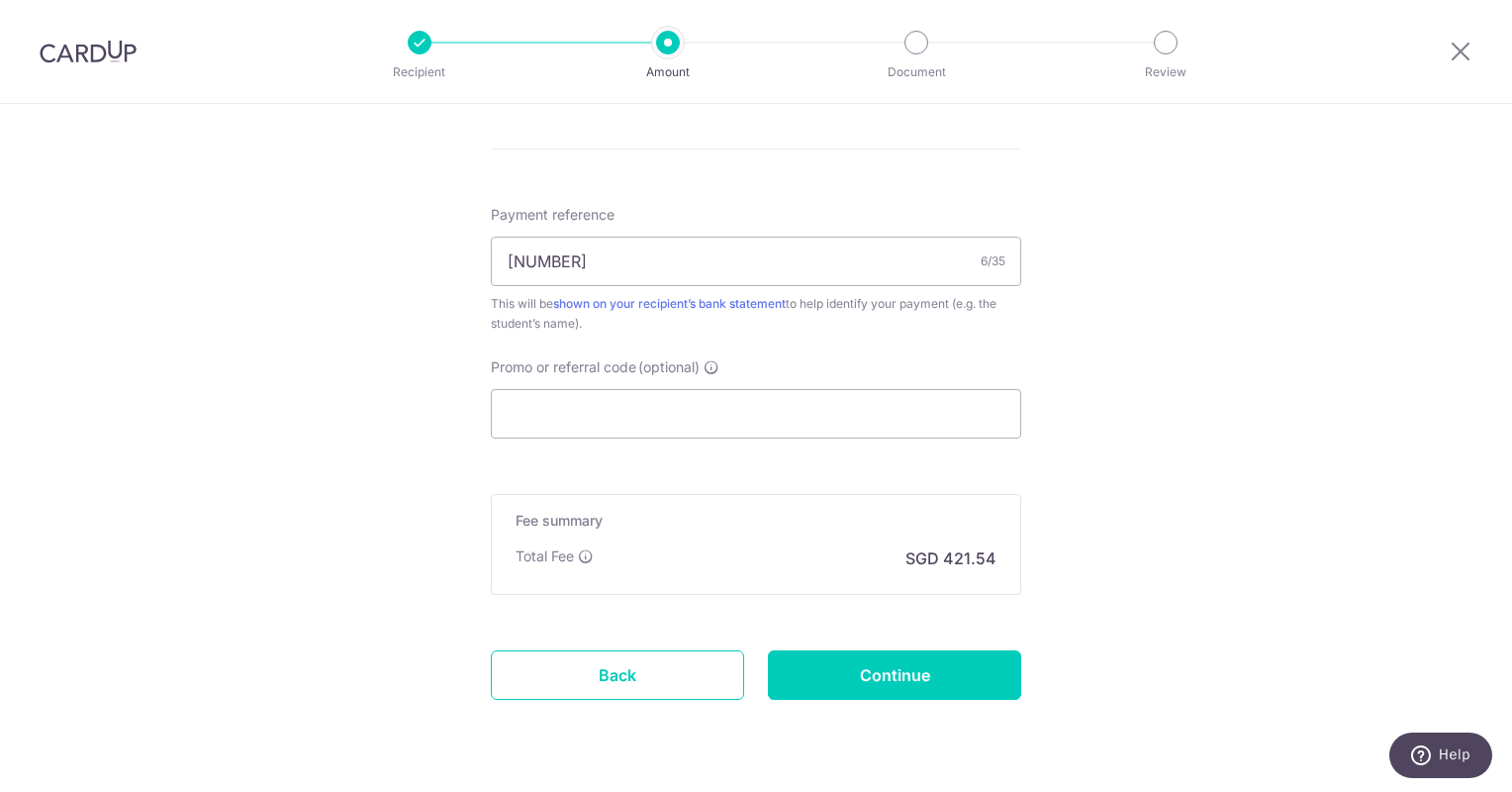 scroll, scrollTop: 1181, scrollLeft: 0, axis: vertical 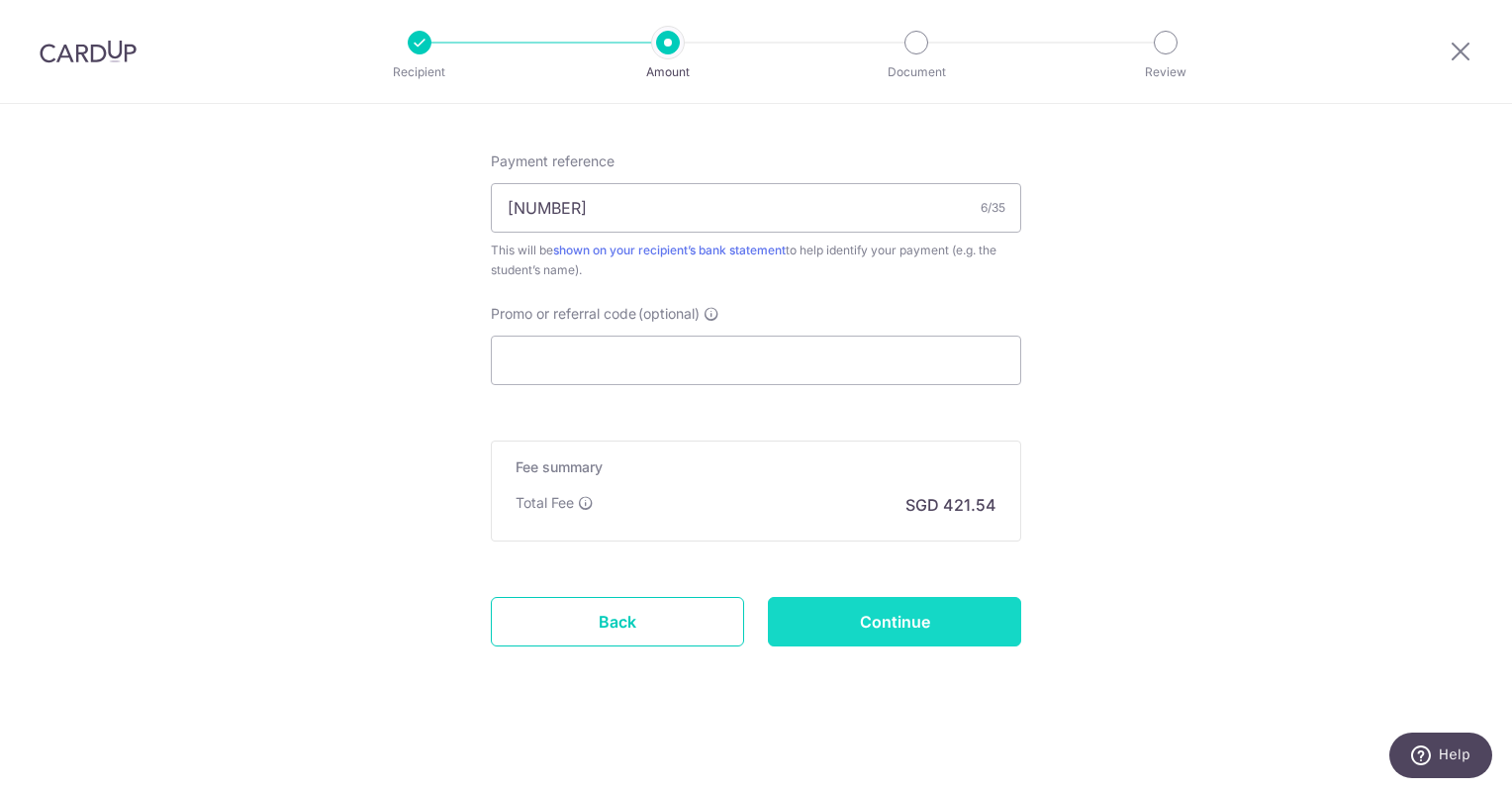 click on "Continue" at bounding box center [895, 622] 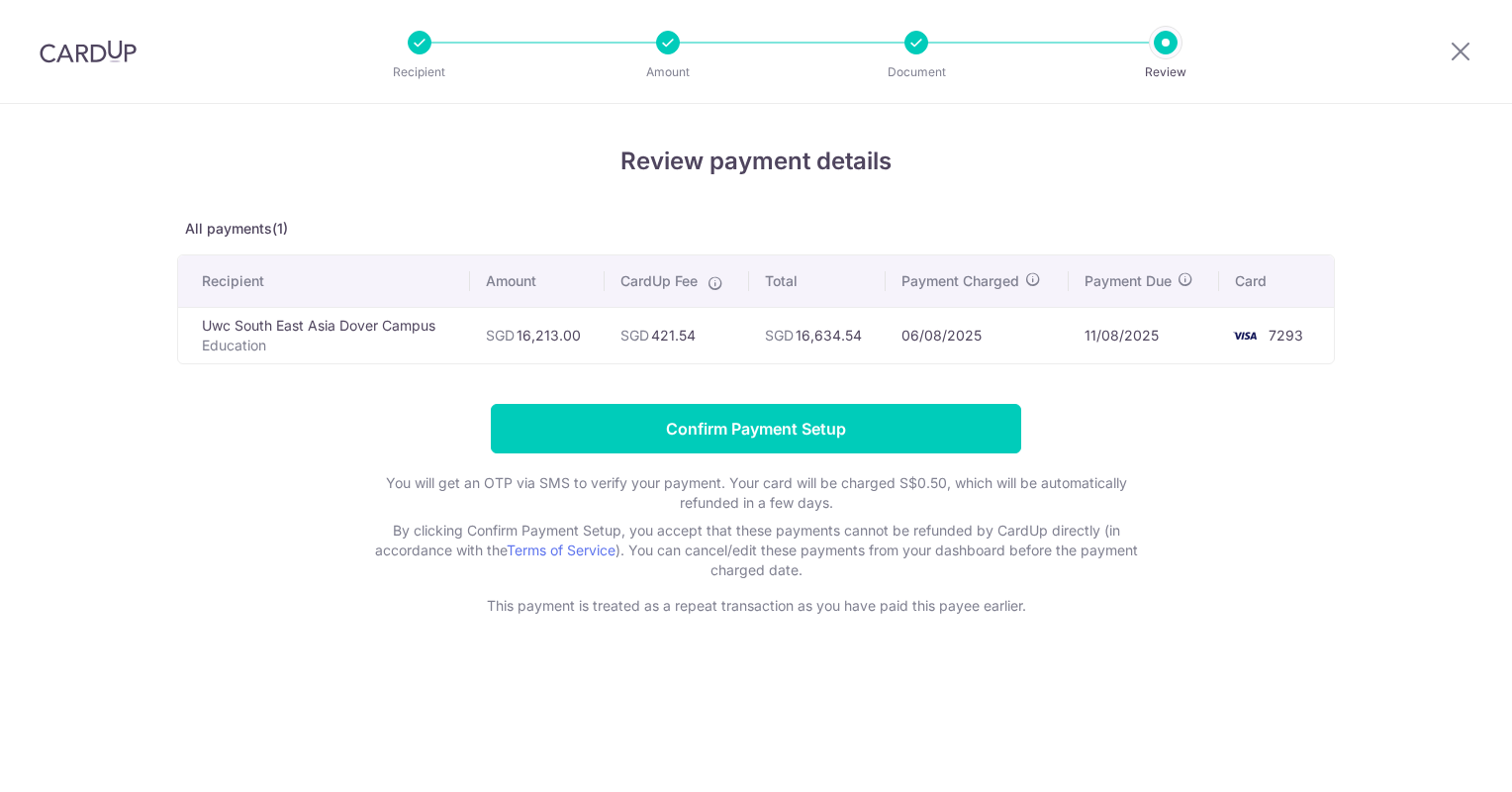scroll, scrollTop: 0, scrollLeft: 0, axis: both 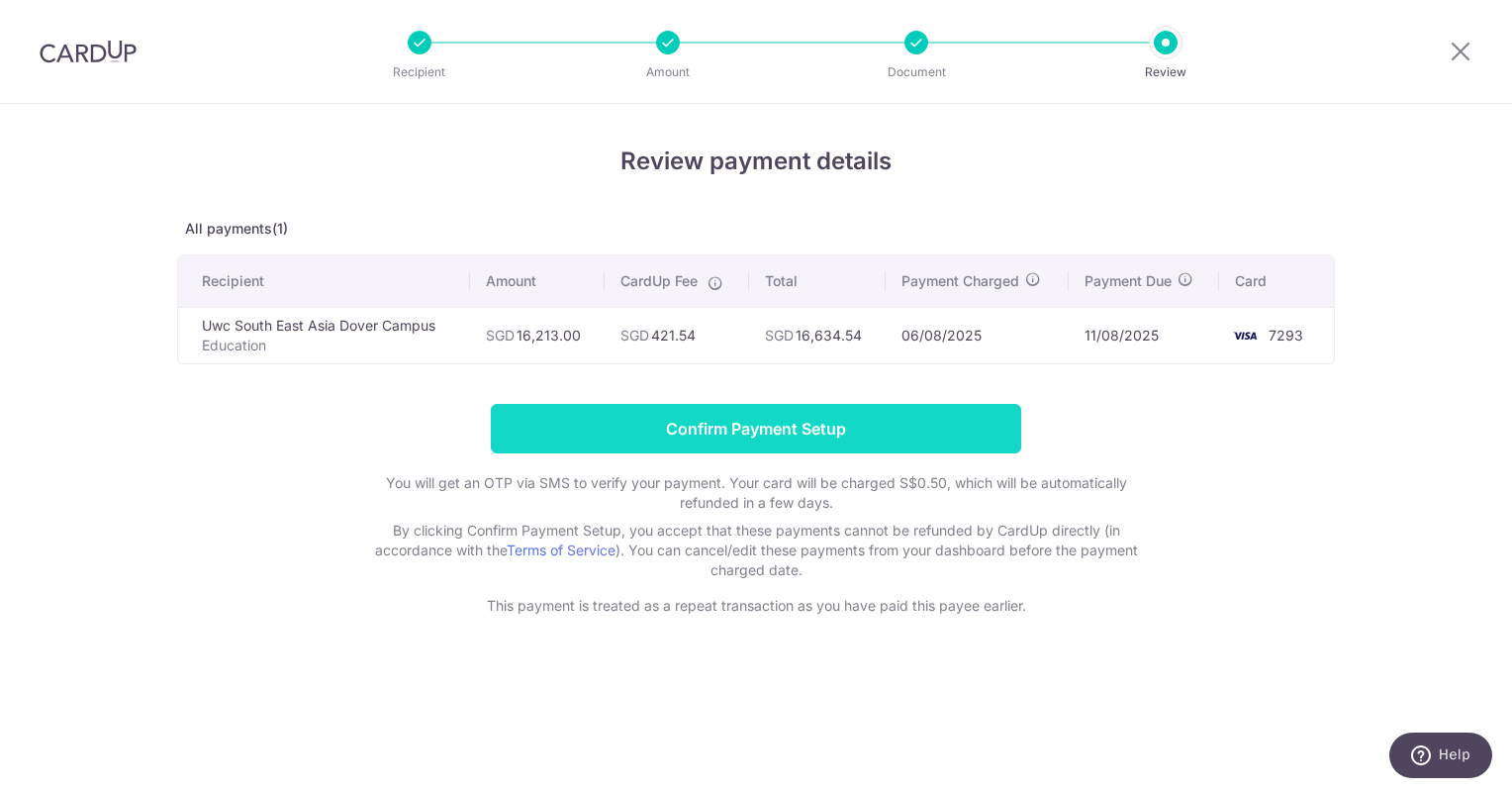 click on "Confirm Payment Setup" at bounding box center [756, 429] 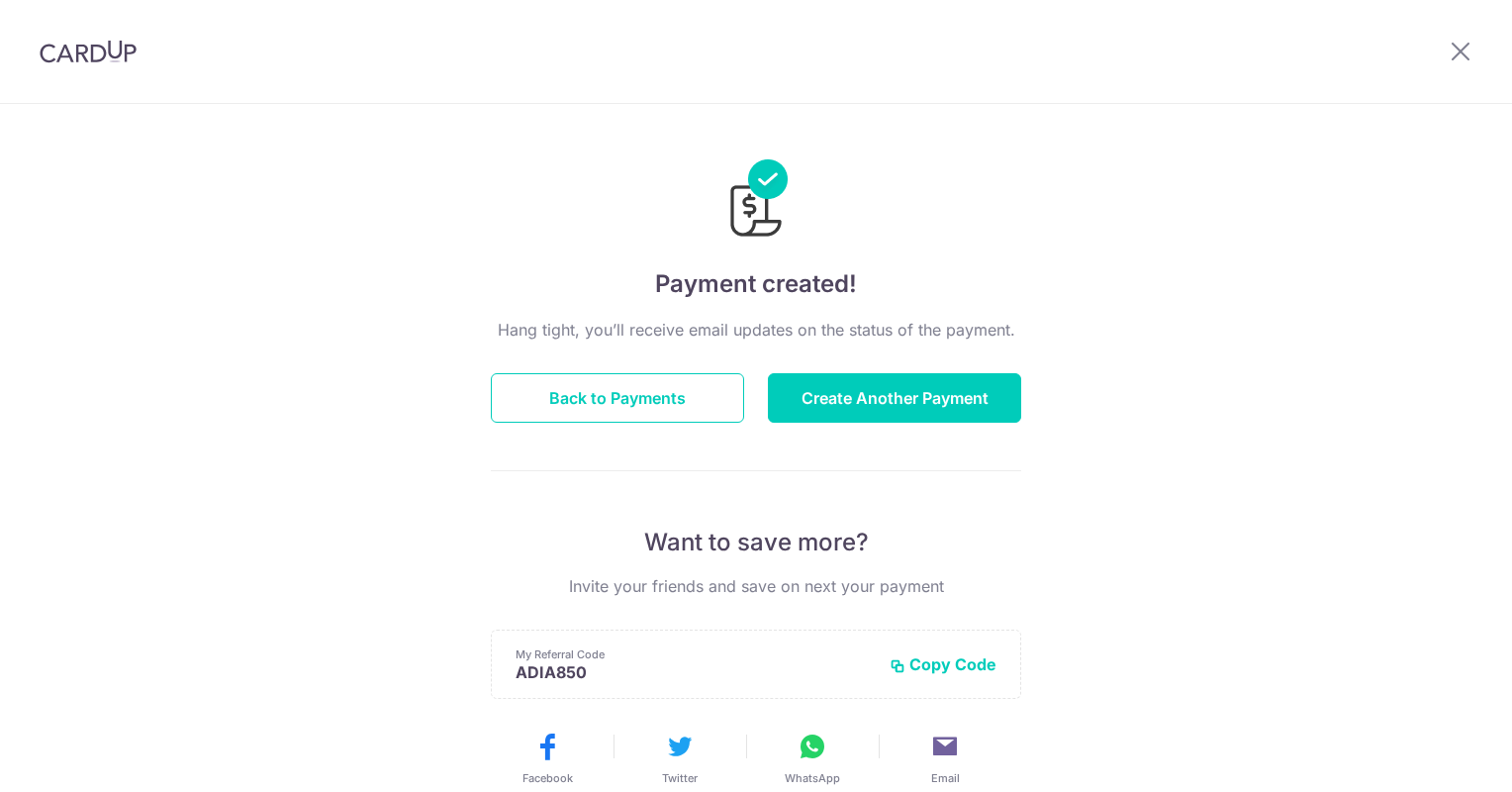 scroll, scrollTop: 0, scrollLeft: 0, axis: both 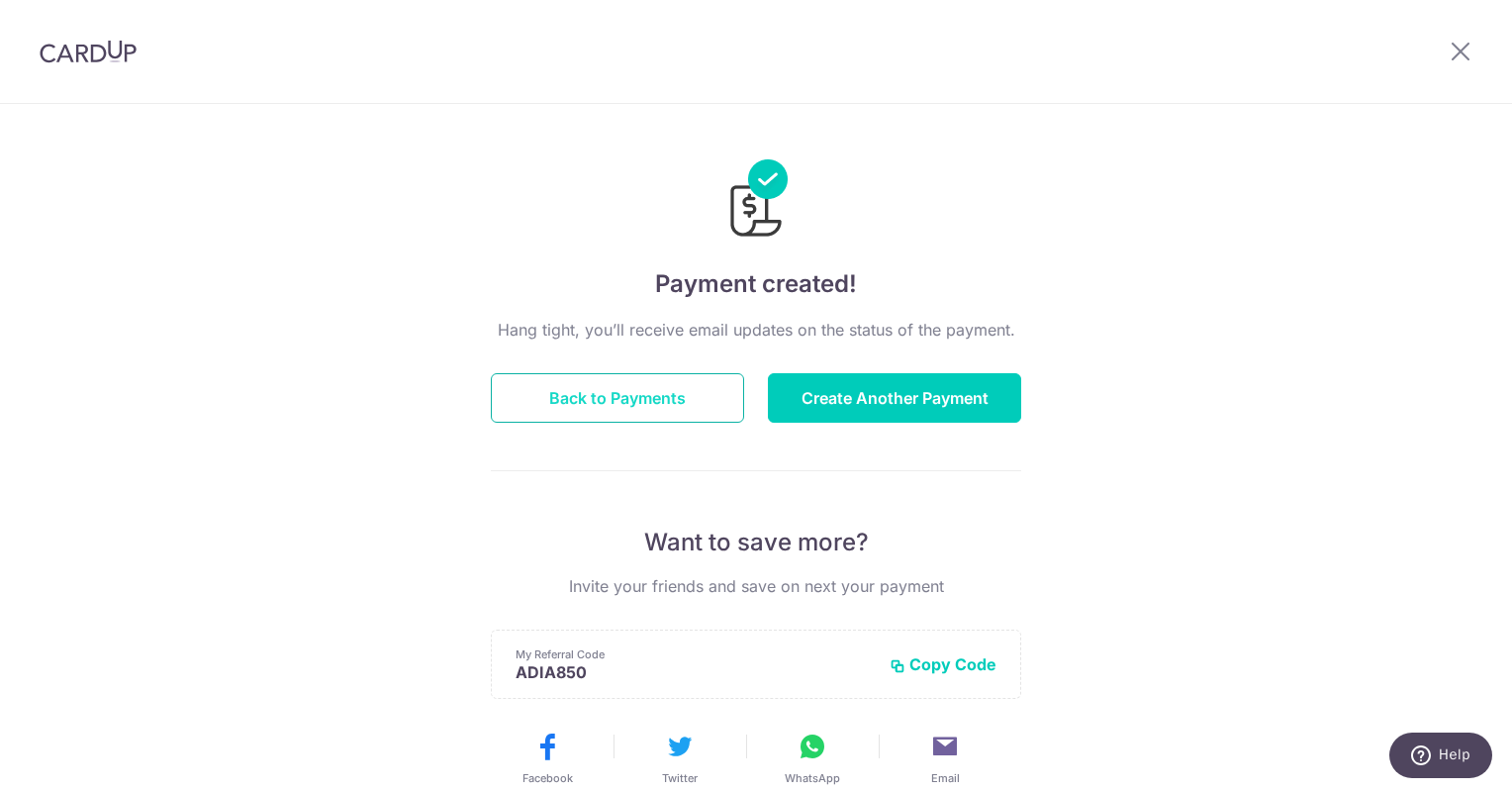 click on "Back to Payments" at bounding box center (617, 398) 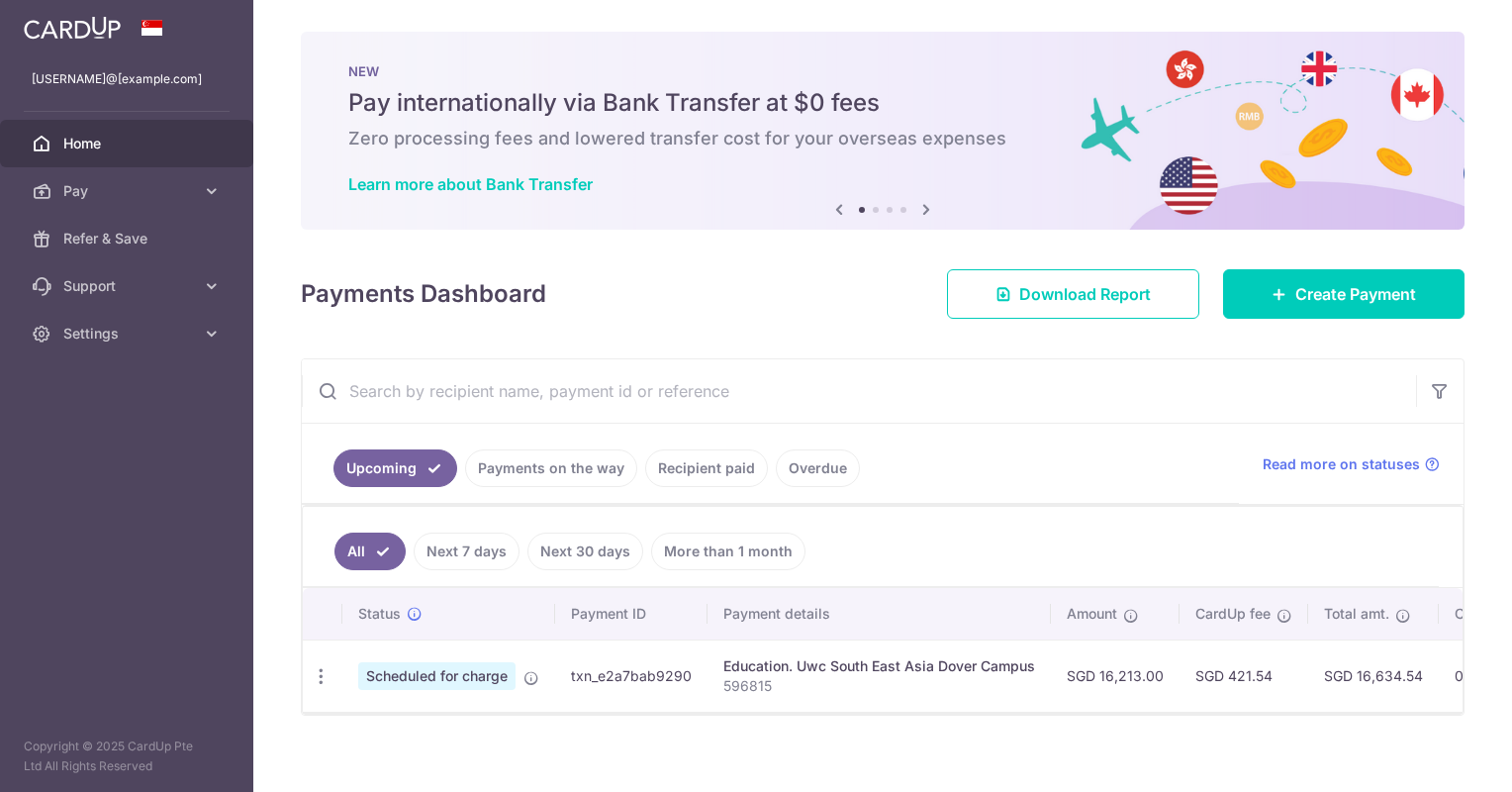 scroll, scrollTop: 0, scrollLeft: 0, axis: both 